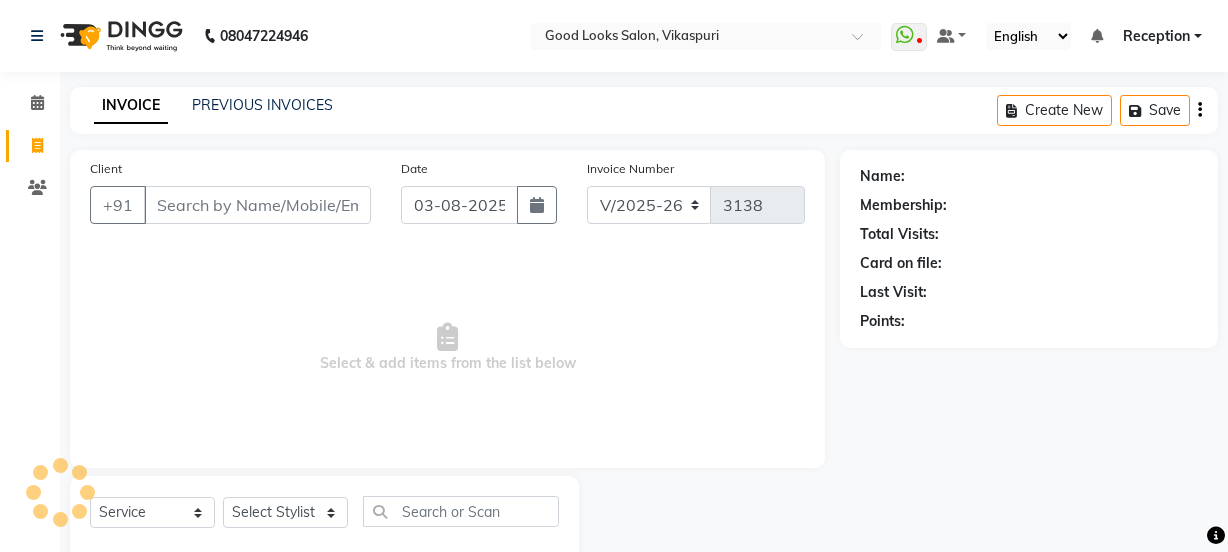 select on "4230" 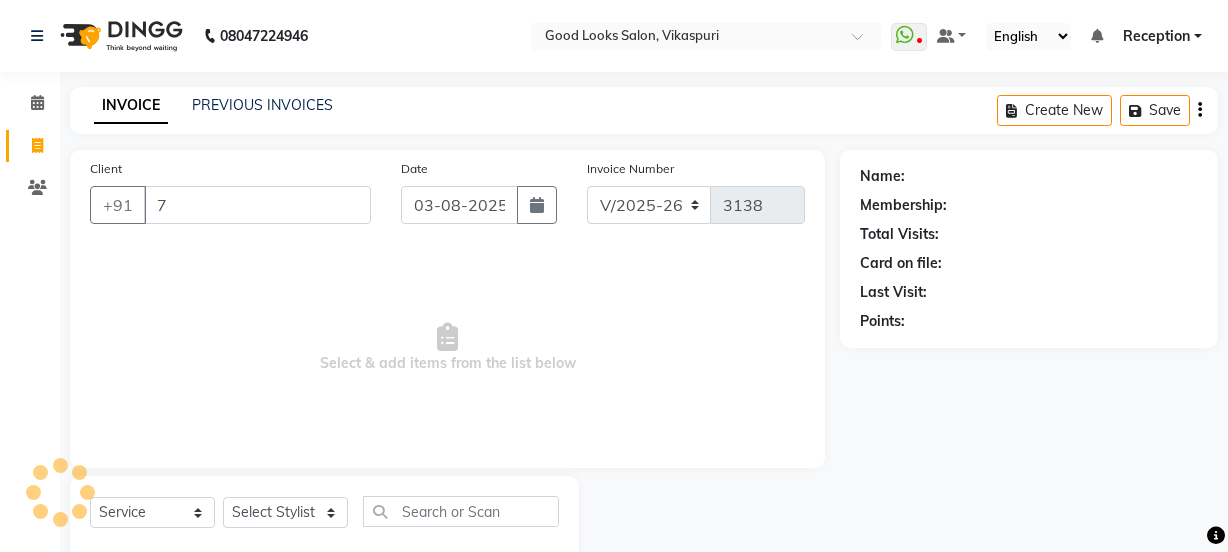scroll, scrollTop: 0, scrollLeft: 0, axis: both 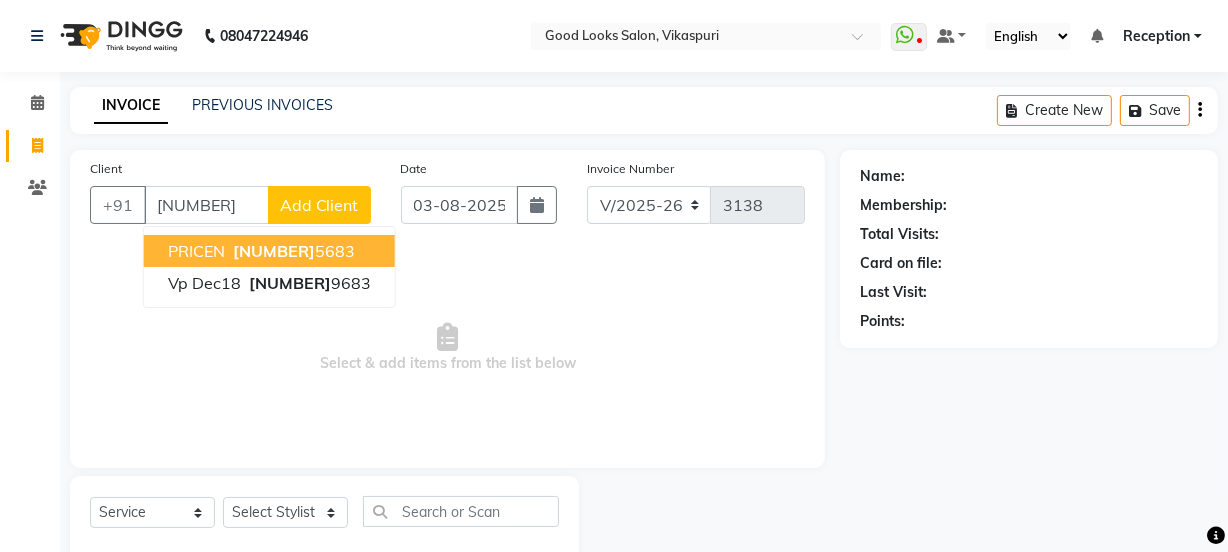 click on "PRICEN   [NUMBER] [NUMBER]" at bounding box center (269, 251) 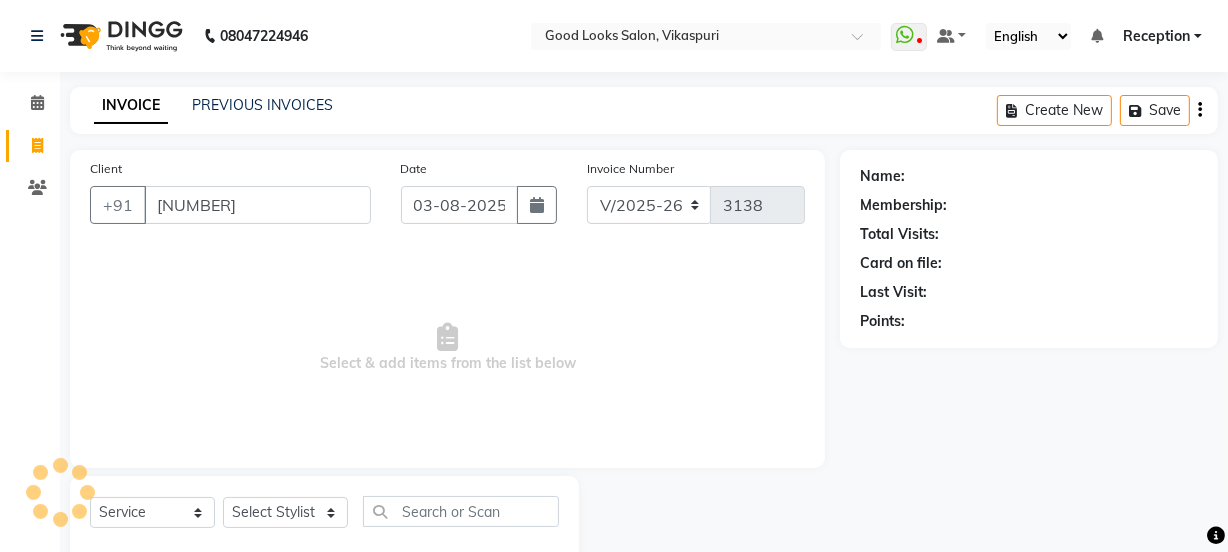 type on "[NUMBER]" 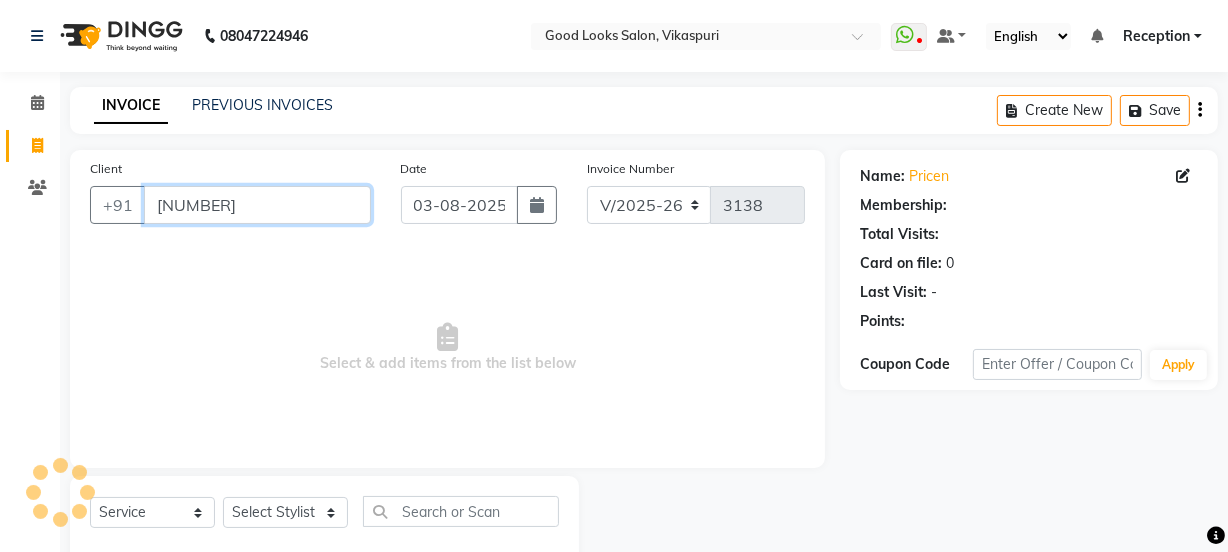 click on "[NUMBER]" at bounding box center [257, 205] 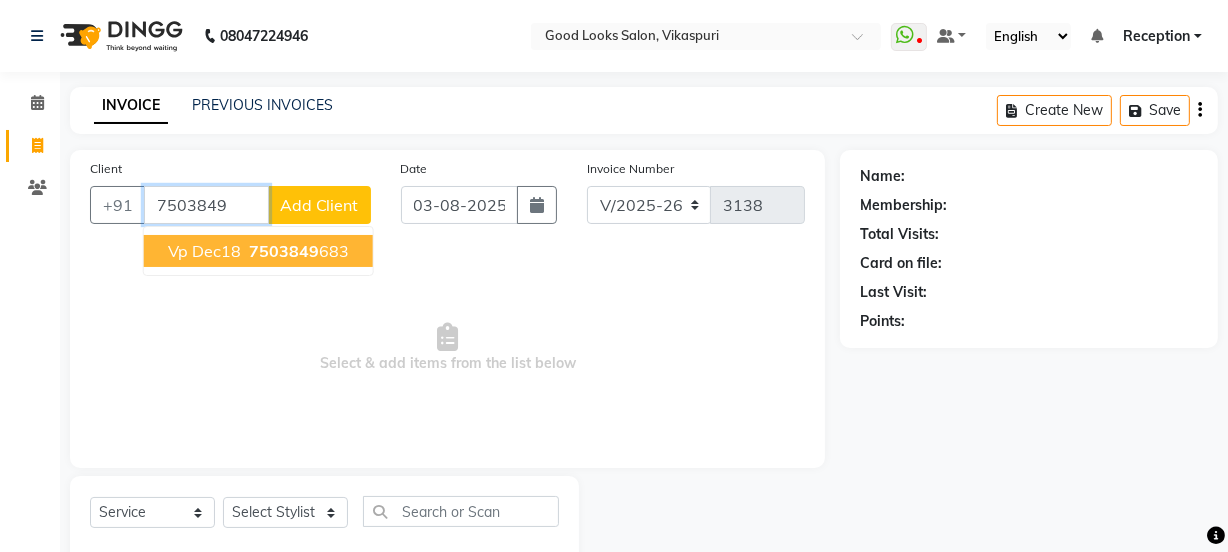 click on "Vp Dec18   [NUMBER] [NUMBER]" at bounding box center [258, 251] 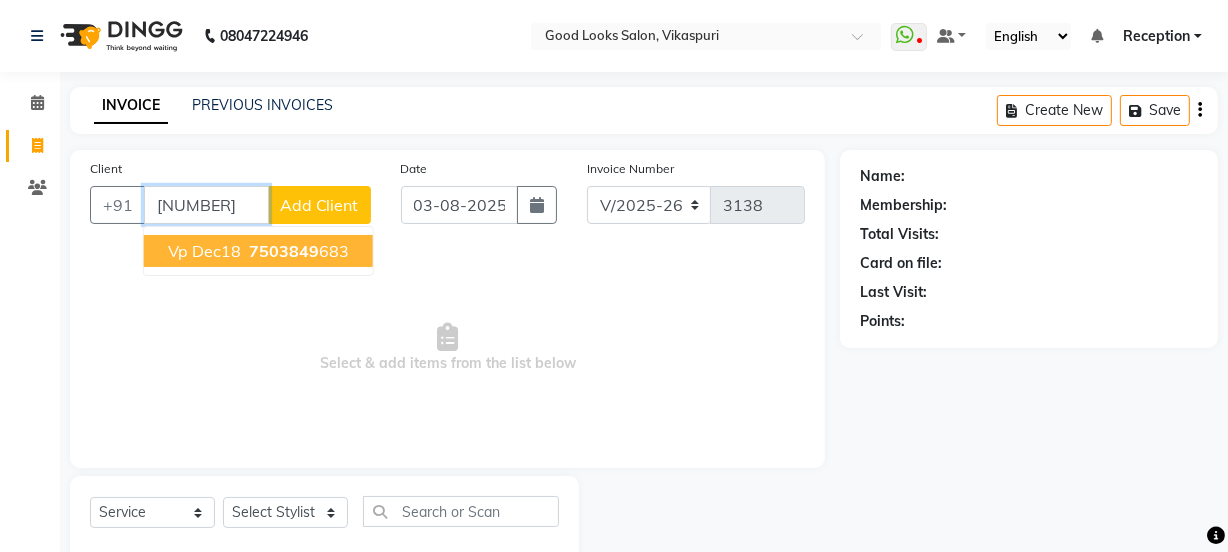 type on "[NUMBER]" 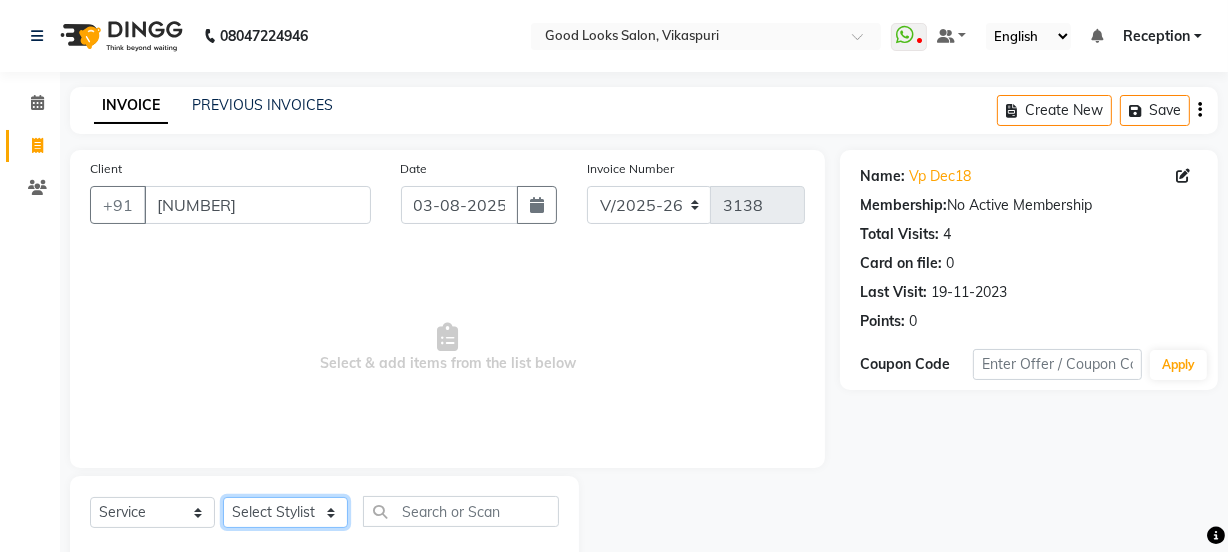 click on "Select Stylist Jyoti kaif Manager Pooja Prachi Raman Raman 2 Reception RIHAN Sameer Shivam simo SUNNY yogita" 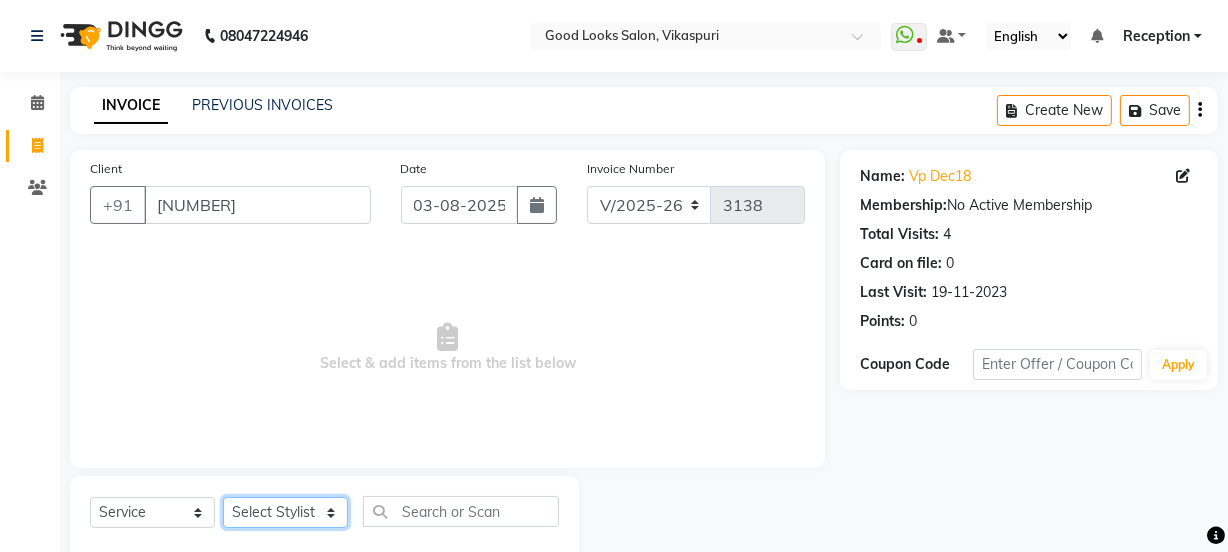select on "85314" 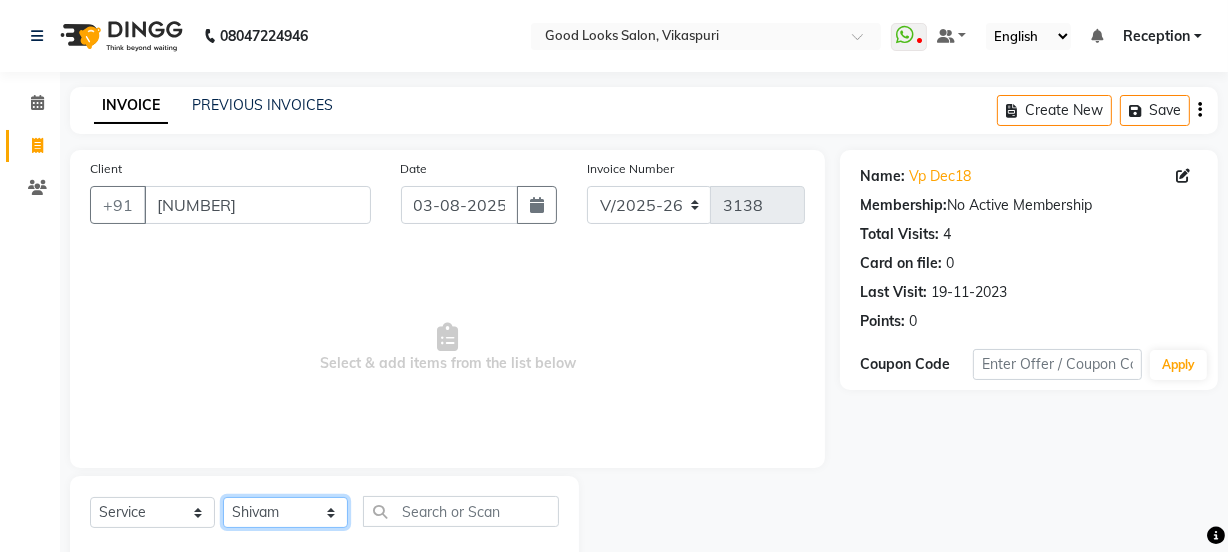 click on "Select Stylist Jyoti kaif Manager Pooja Prachi Raman Raman 2 Reception RIHAN Sameer Shivam simo SUNNY yogita" 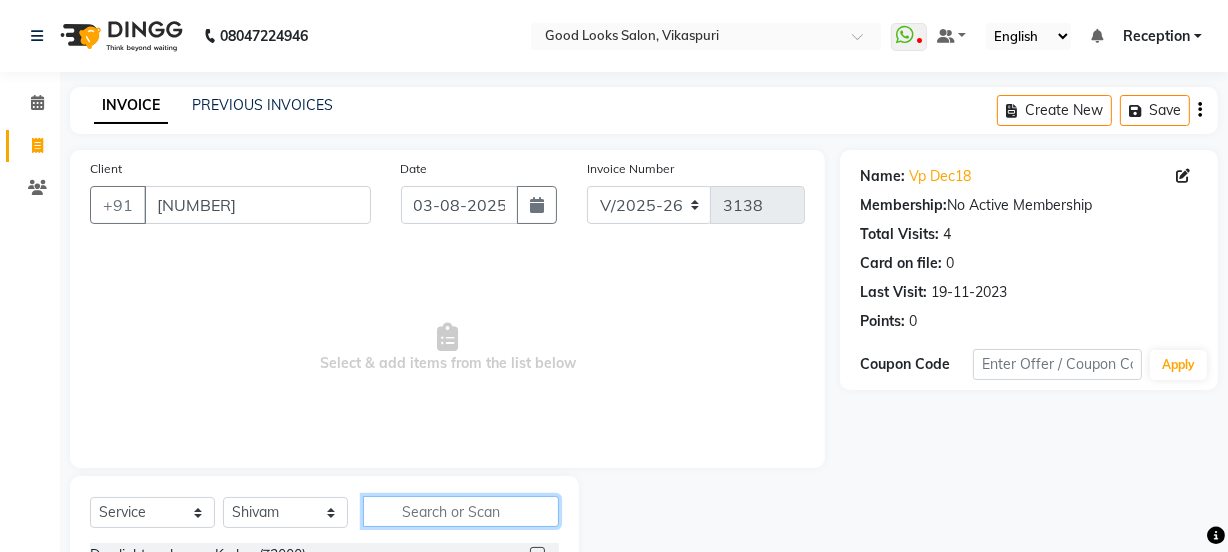click 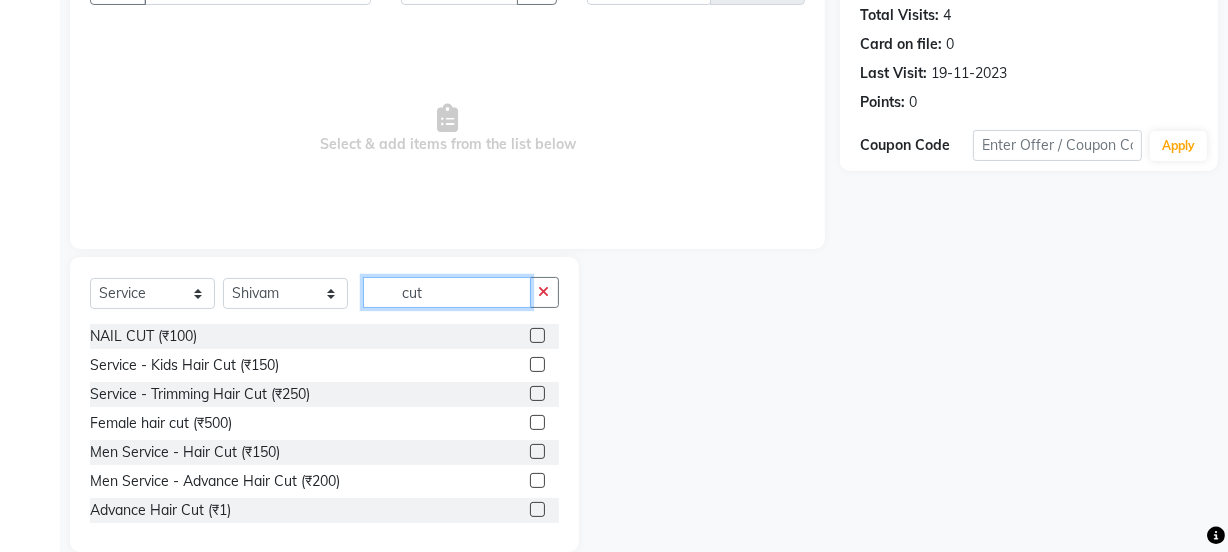 scroll, scrollTop: 250, scrollLeft: 0, axis: vertical 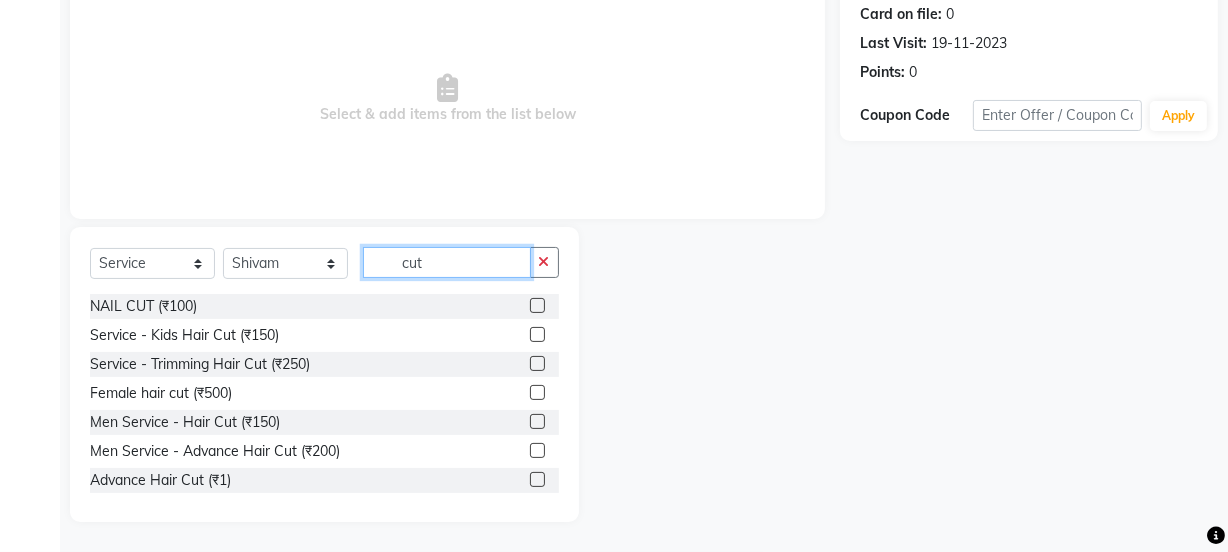 type on "cut" 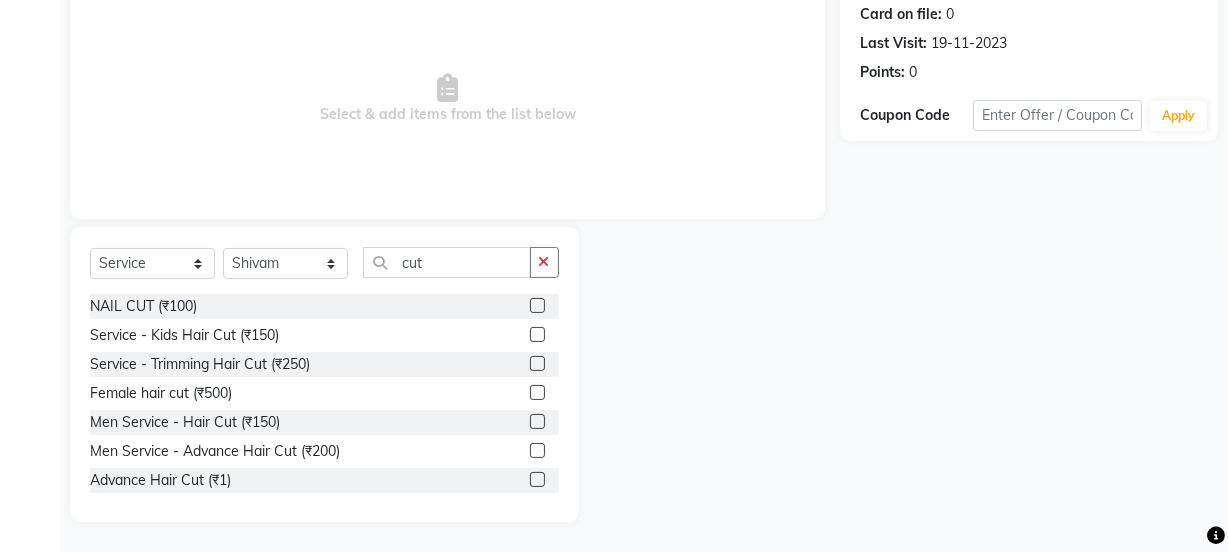 click 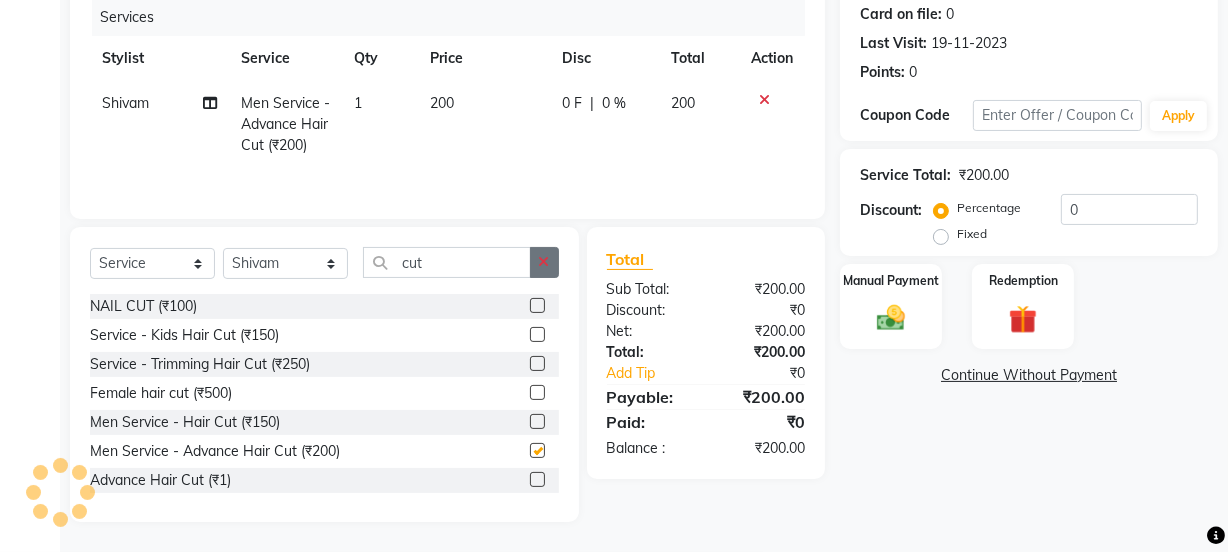 checkbox on "false" 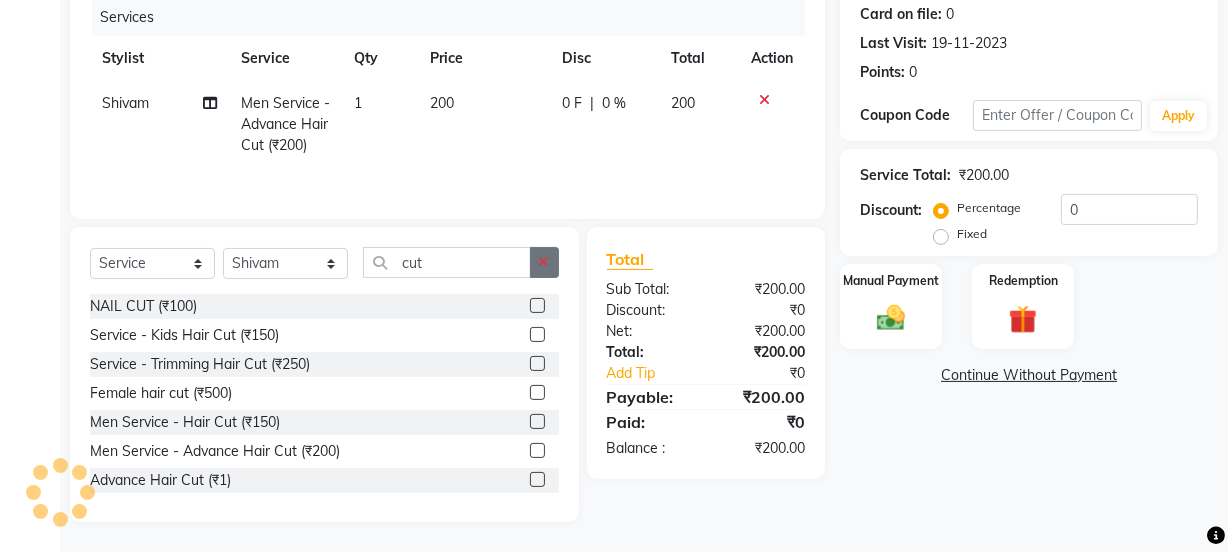 click 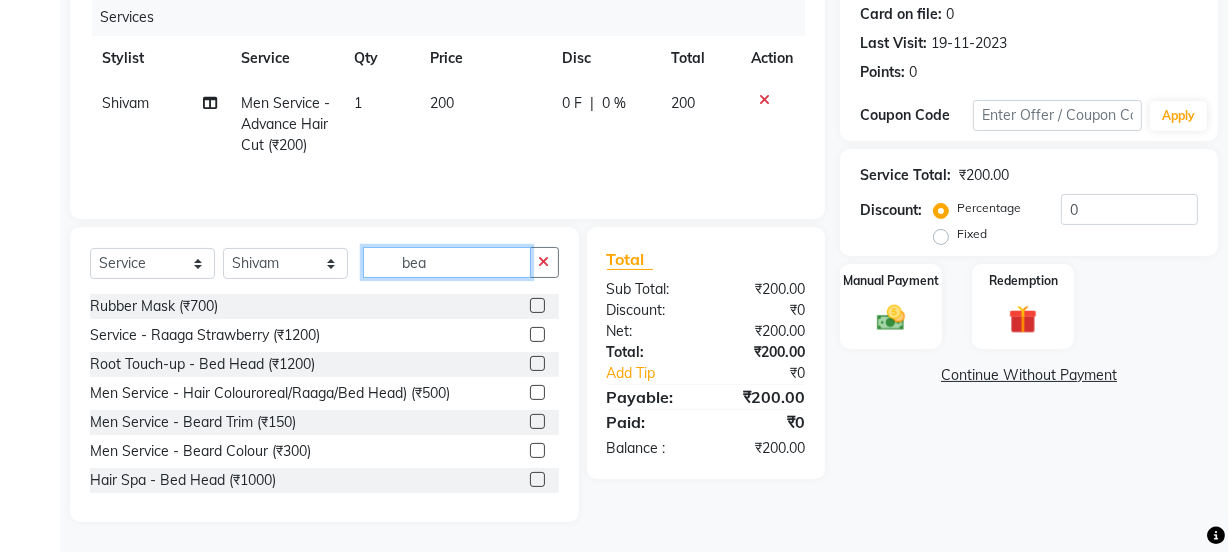 scroll, scrollTop: 206, scrollLeft: 0, axis: vertical 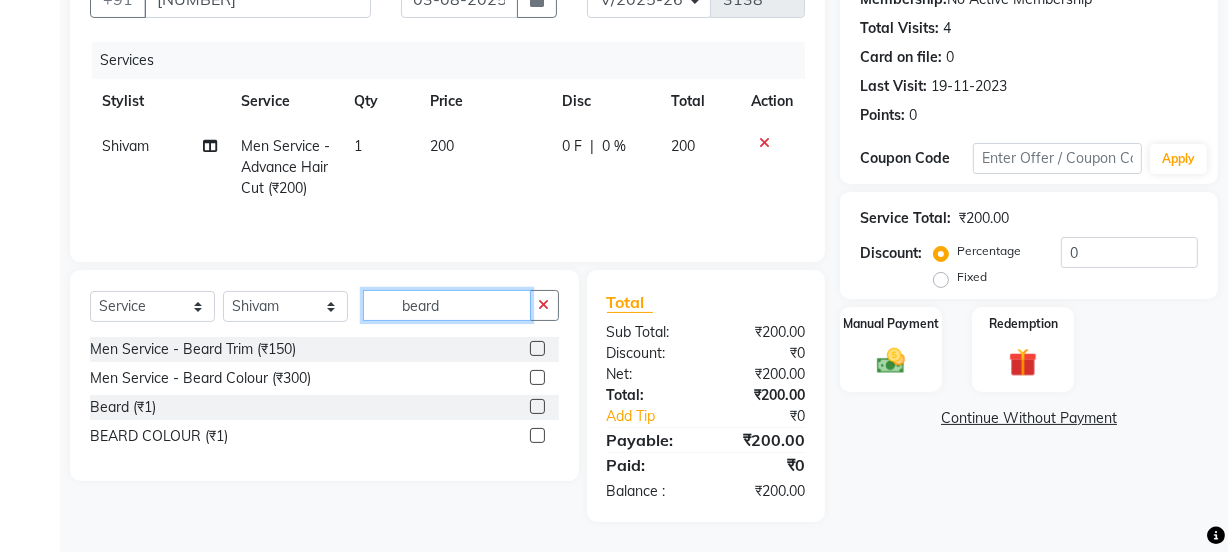 type on "beard" 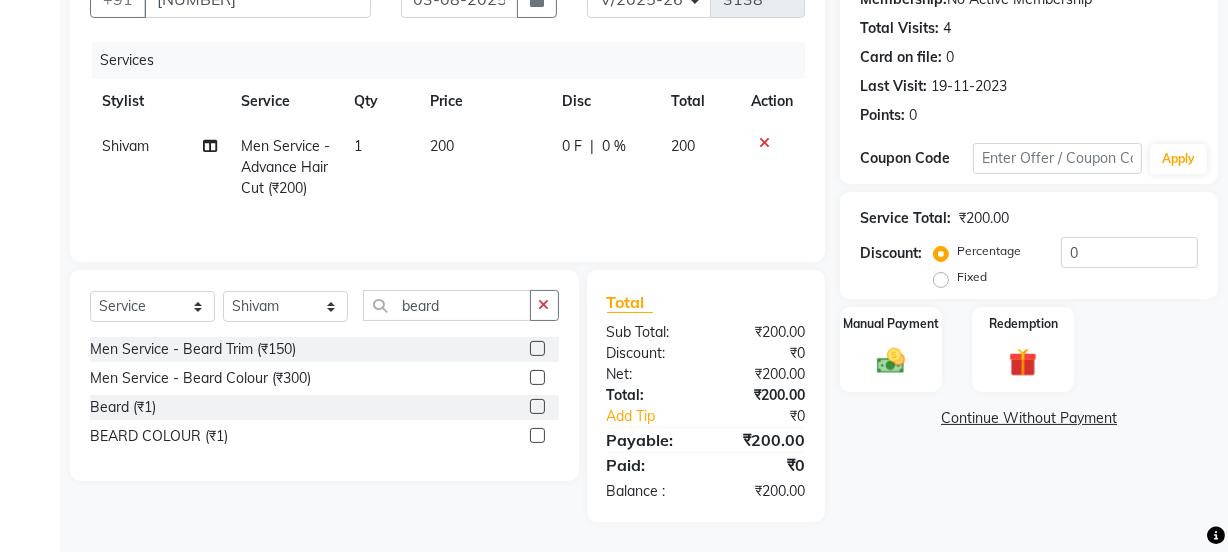 click 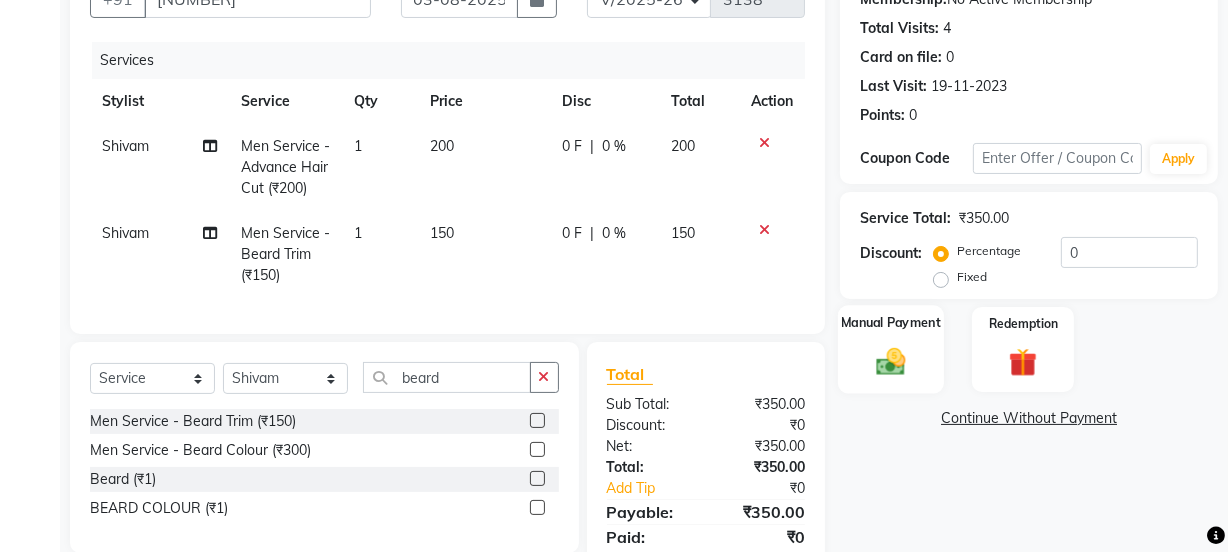 checkbox on "false" 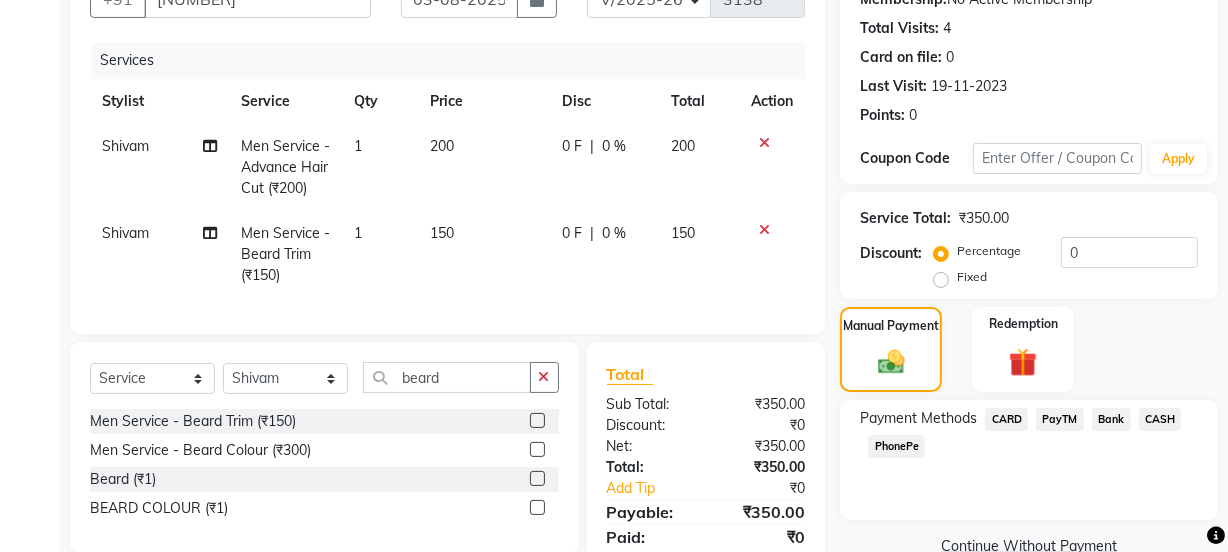 scroll, scrollTop: 291, scrollLeft: 0, axis: vertical 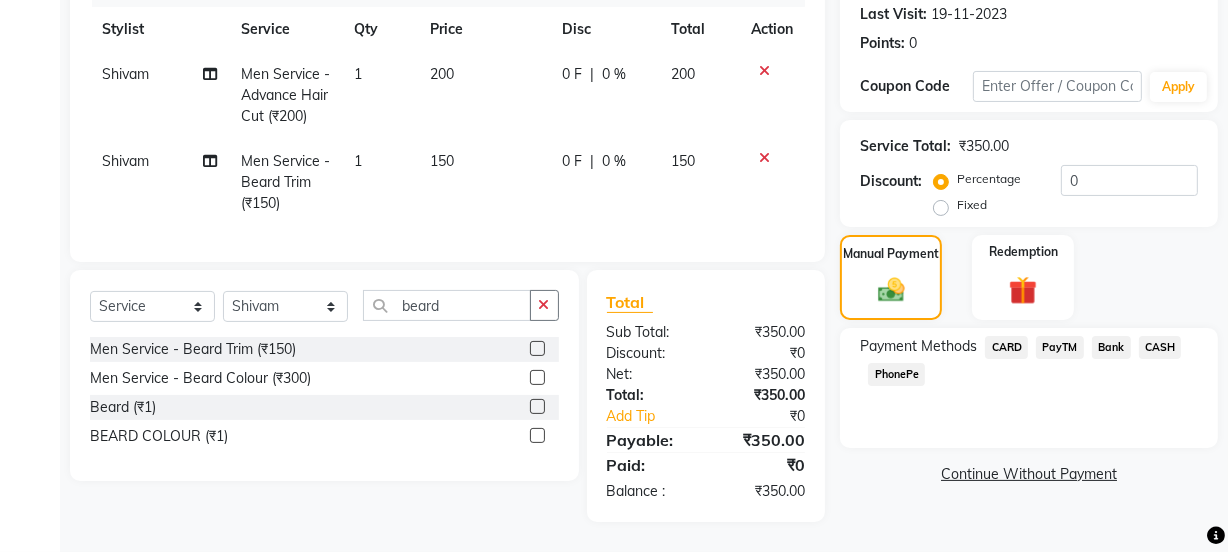 click on "PayTM" 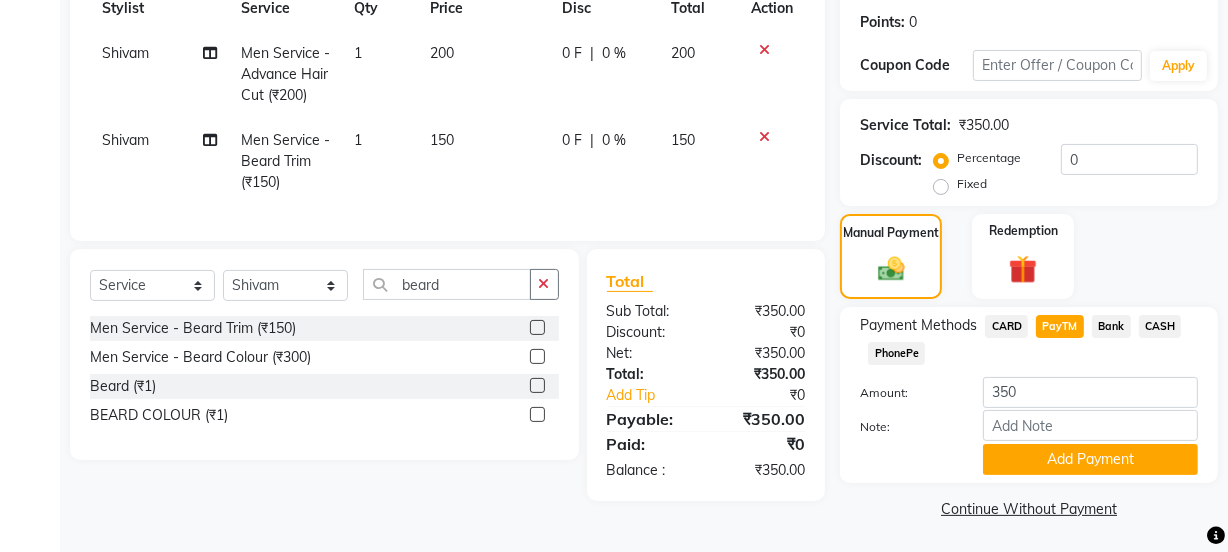 scroll, scrollTop: 300, scrollLeft: 0, axis: vertical 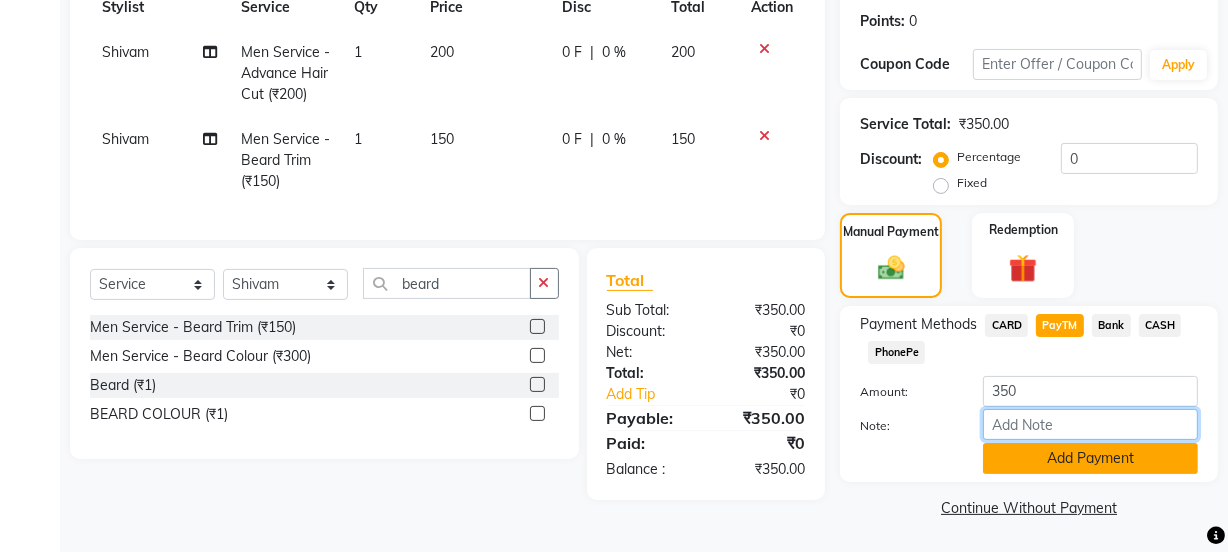 drag, startPoint x: 1043, startPoint y: 433, endPoint x: 1046, endPoint y: 469, distance: 36.124783 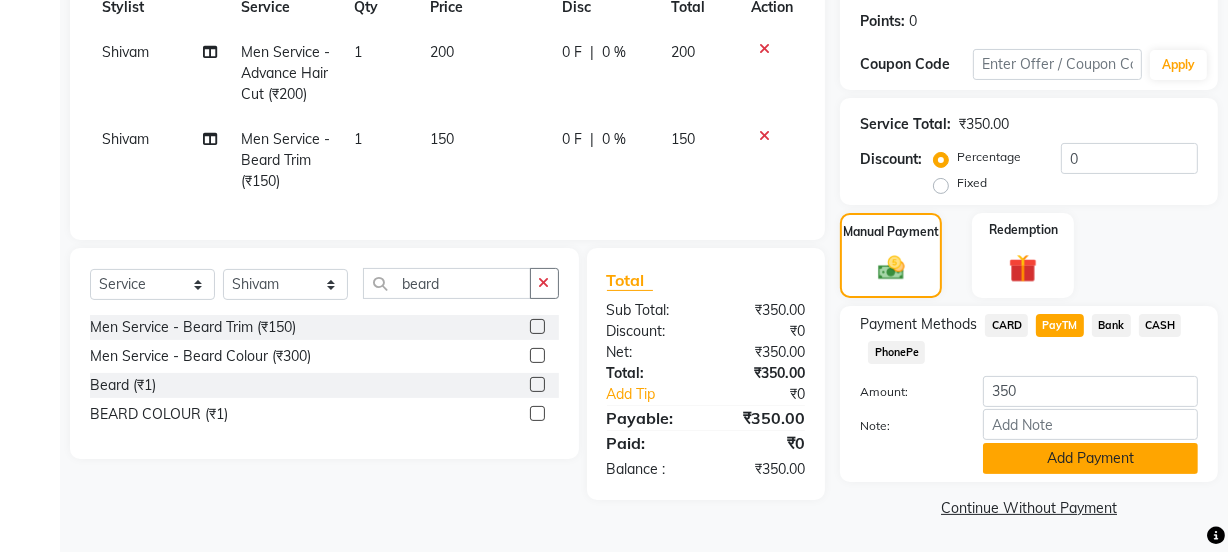 click on "Add Payment" 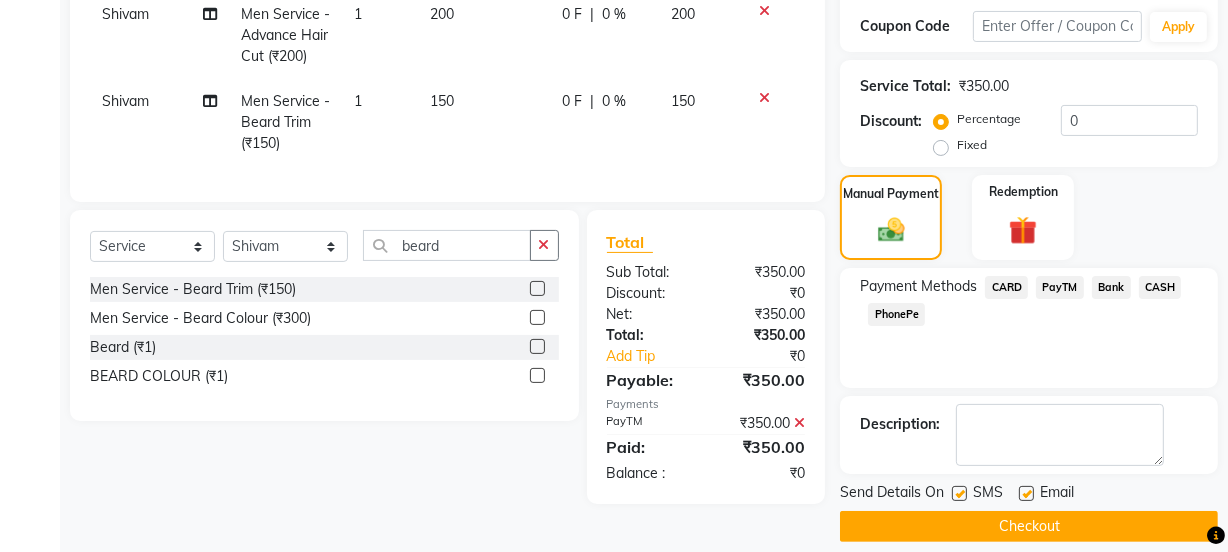 scroll, scrollTop: 357, scrollLeft: 0, axis: vertical 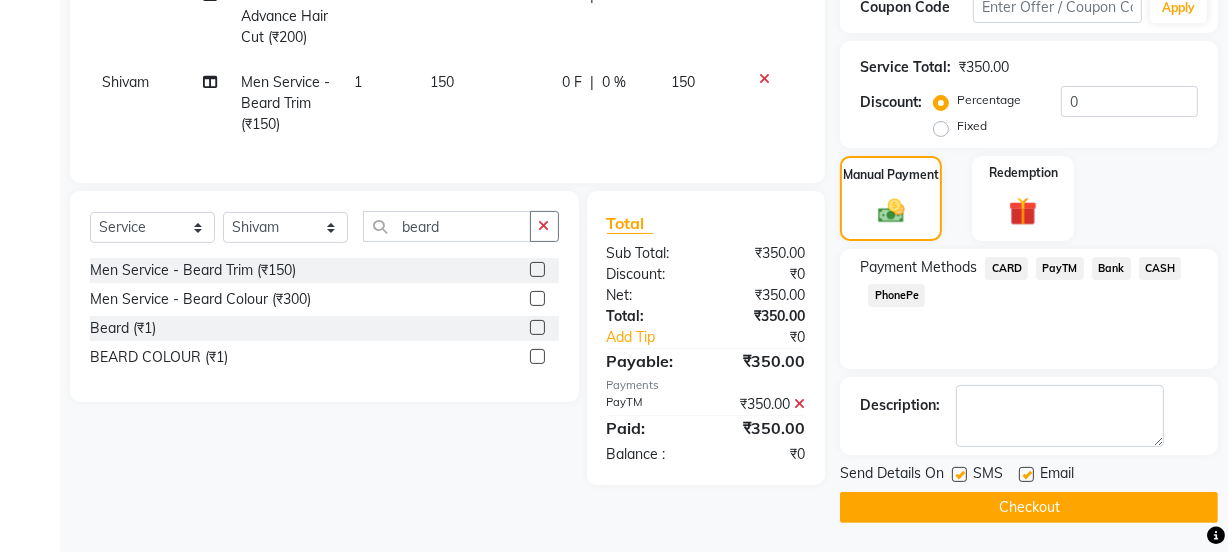 click 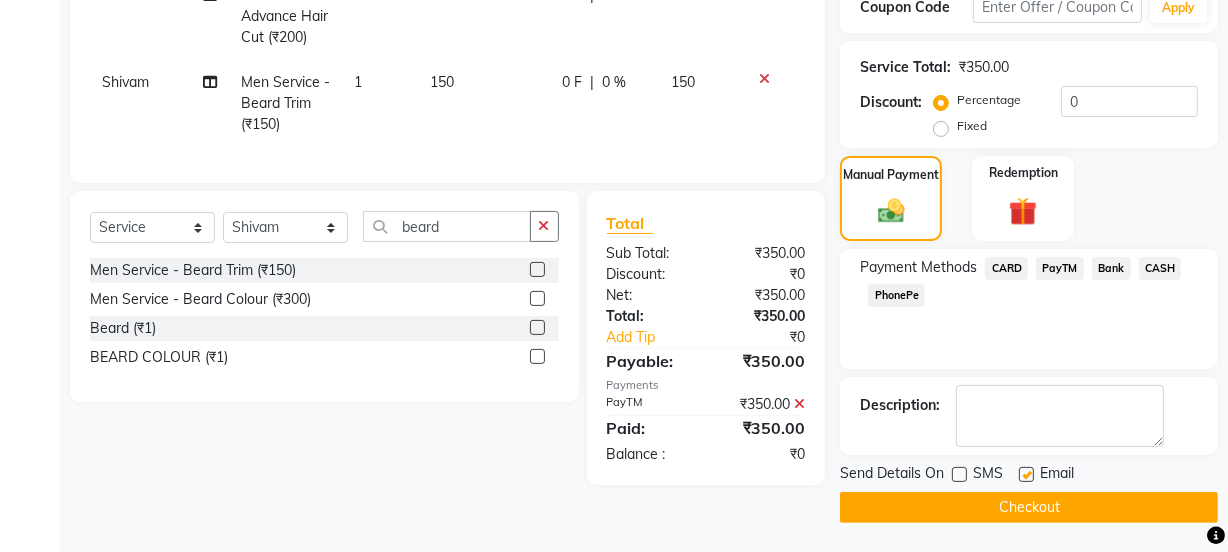 click 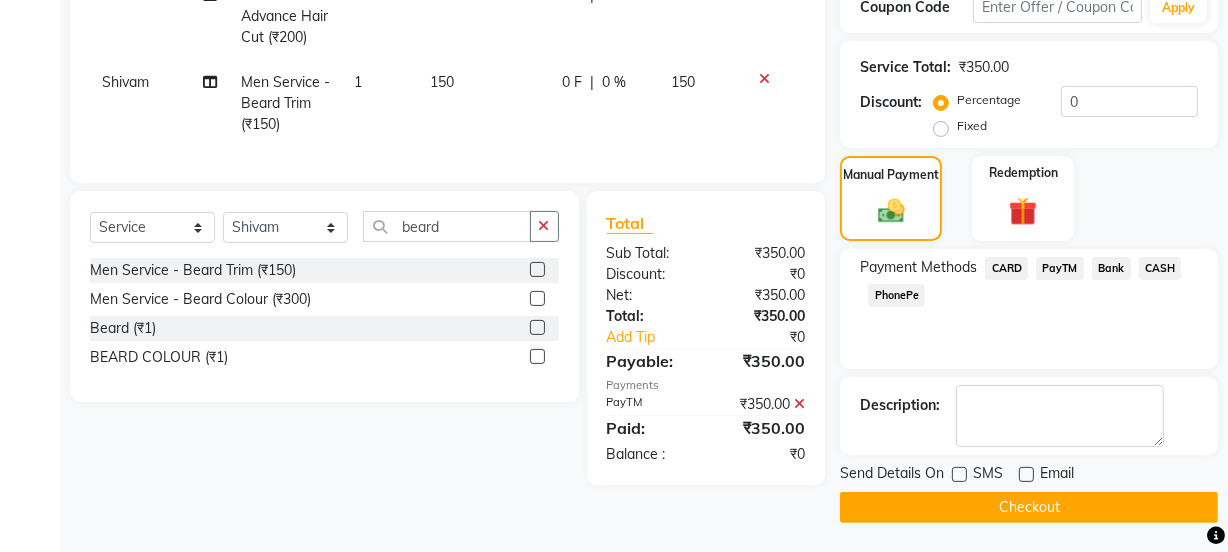 click on "Checkout" 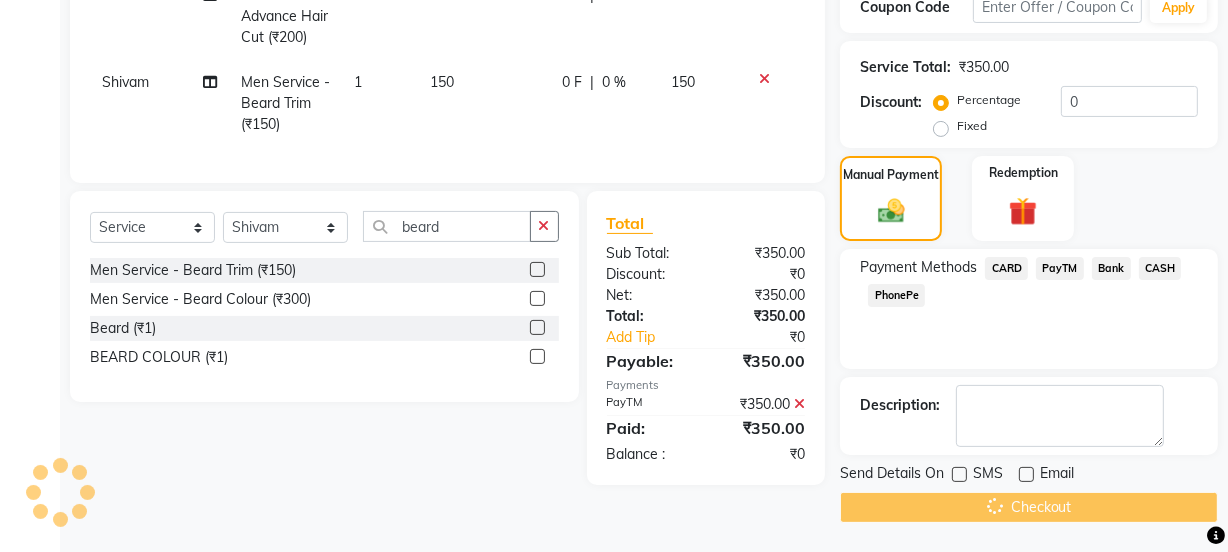 scroll, scrollTop: 41, scrollLeft: 0, axis: vertical 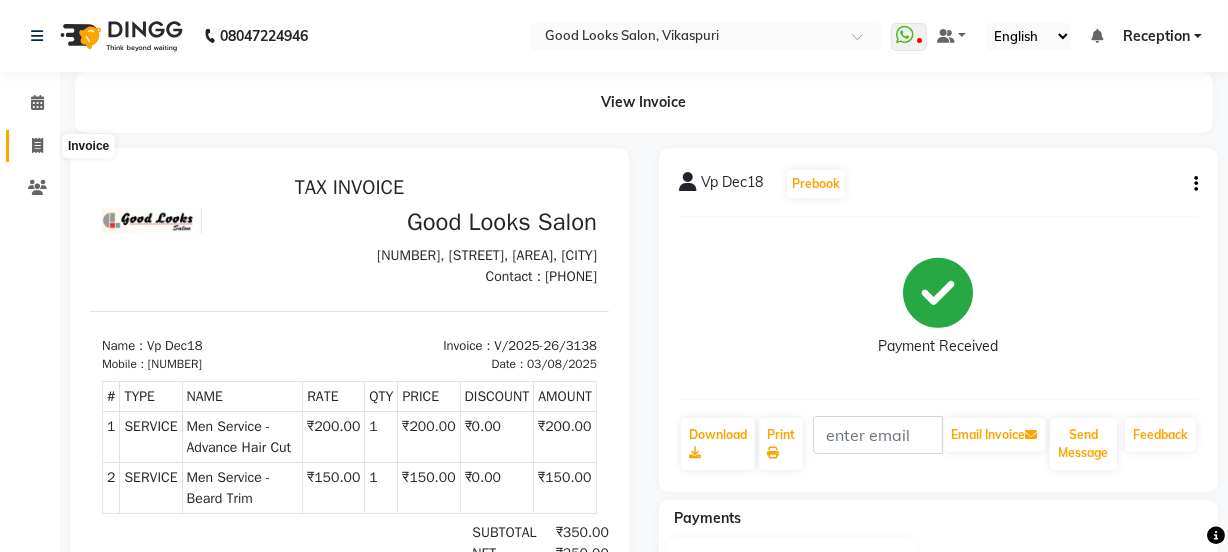 click 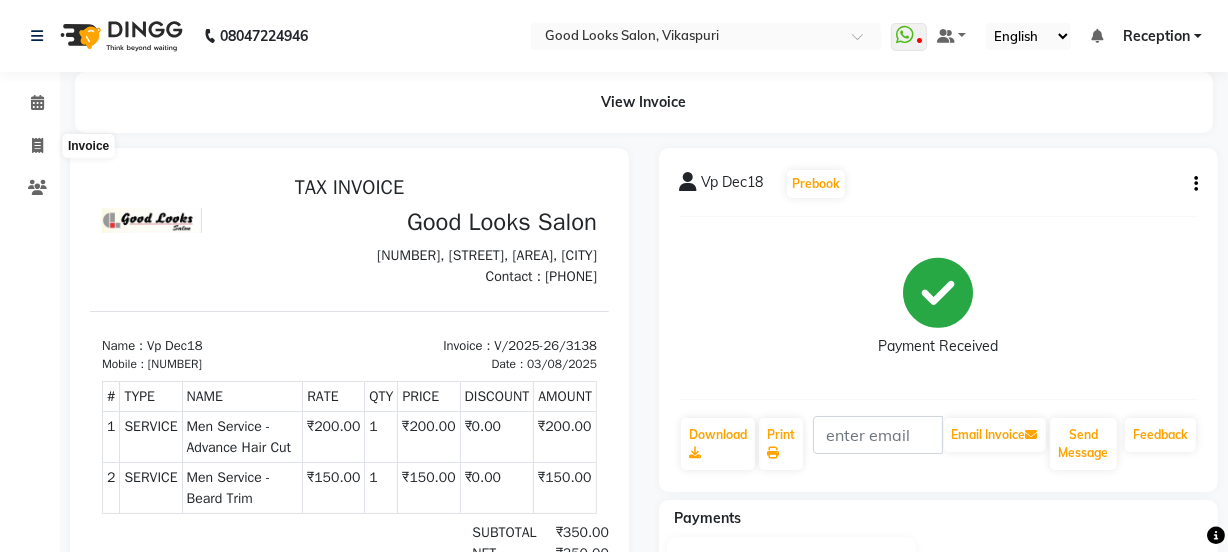 select on "service" 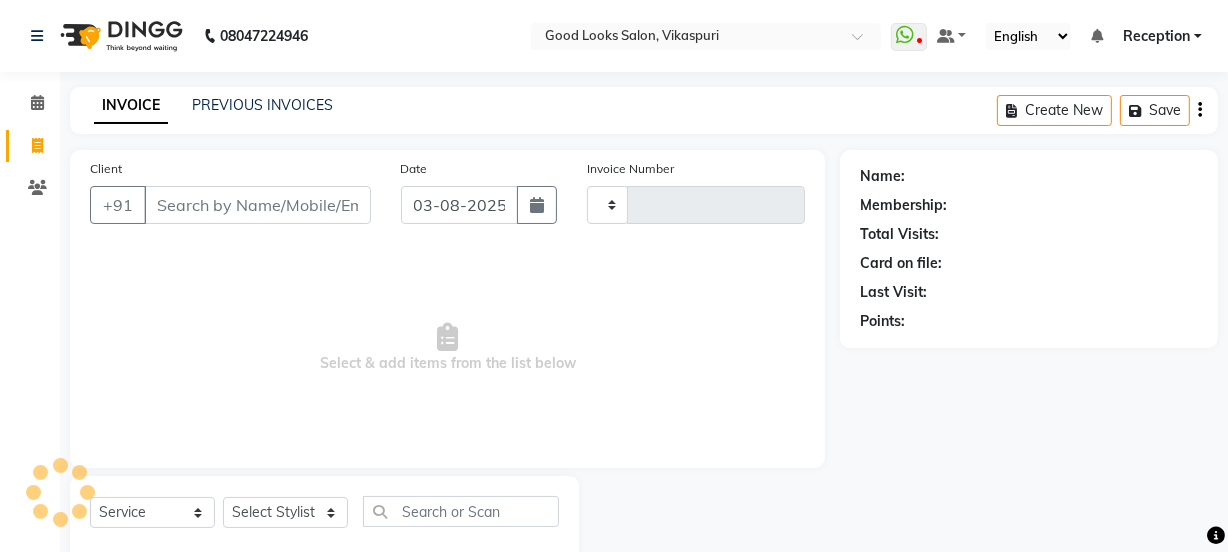 type on "3139" 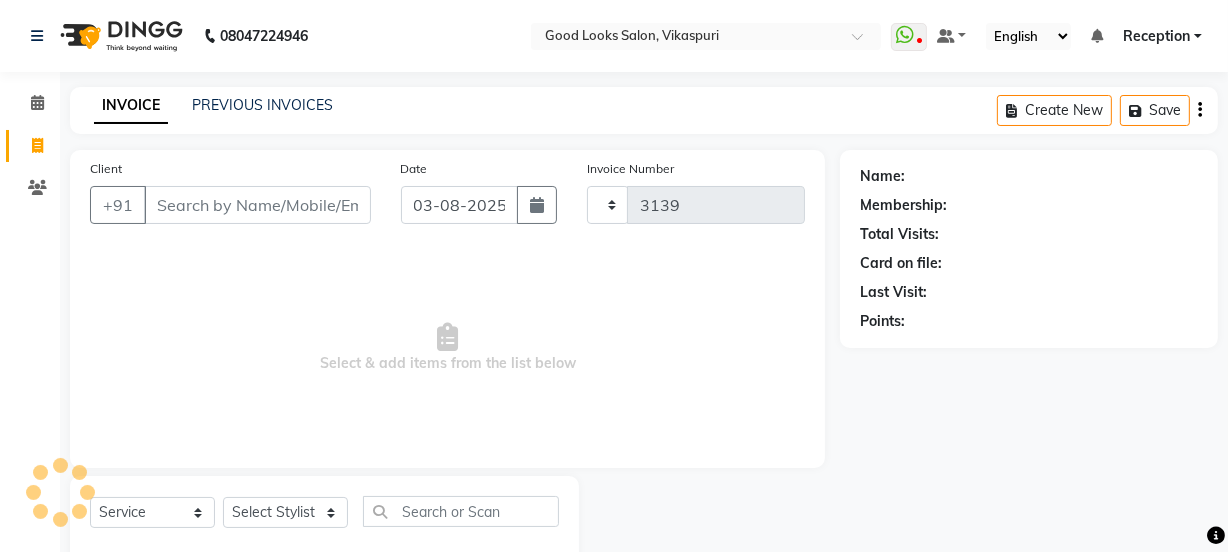 scroll, scrollTop: 50, scrollLeft: 0, axis: vertical 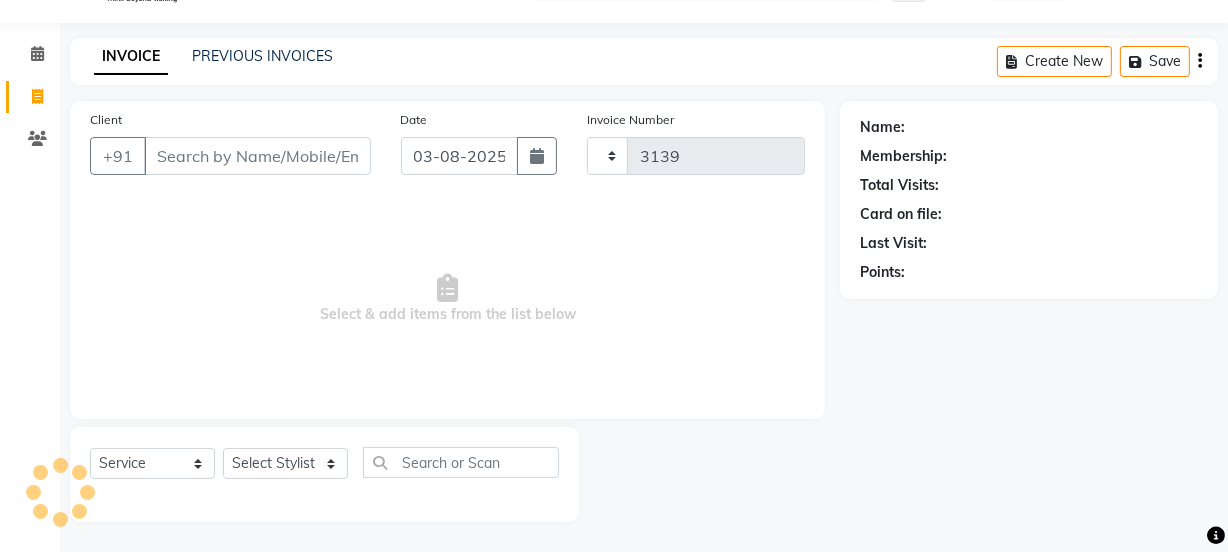 select on "4230" 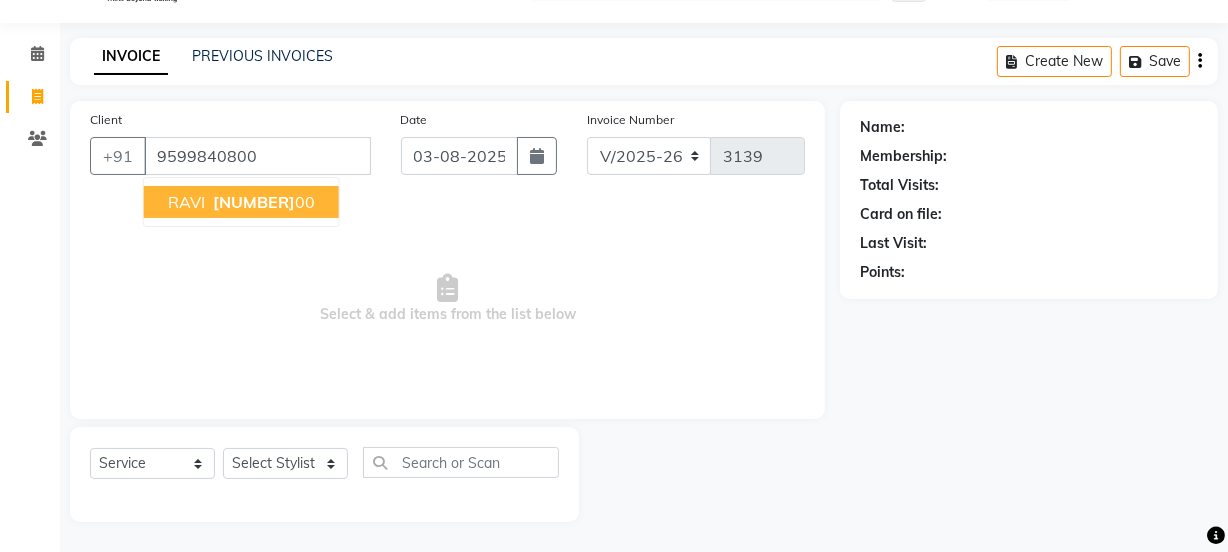 type on "9599840800" 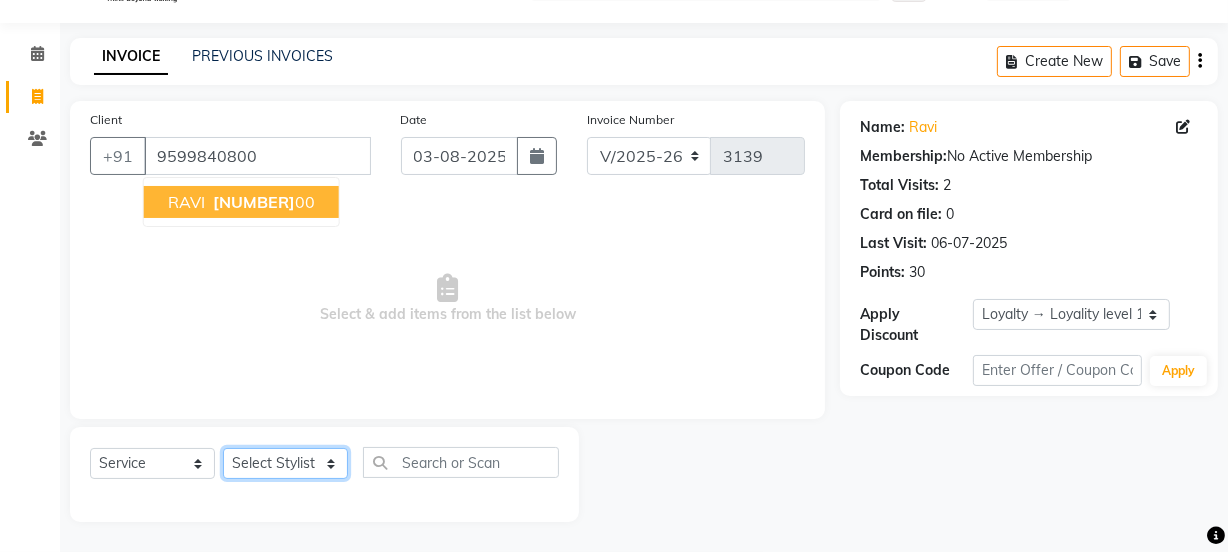 click on "Select Stylist Jyoti kaif Manager Pooja Prachi Raman Raman 2 Reception RIHAN Sameer Shivam simo SUNNY yogita" 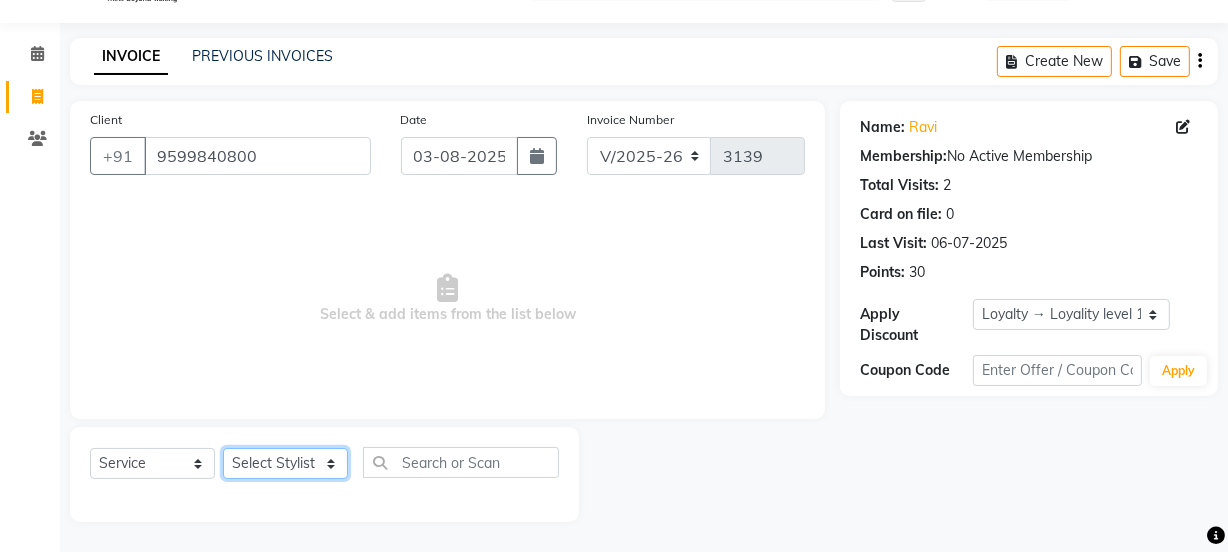 select on "79136" 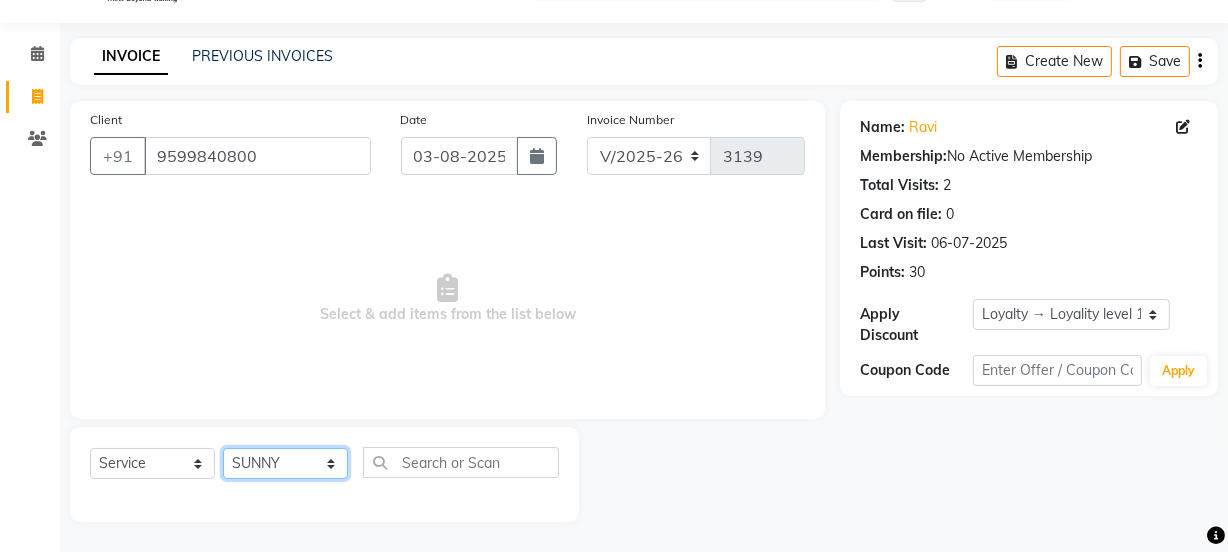 click on "Select Stylist Jyoti kaif Manager Pooja Prachi Raman Raman 2 Reception RIHAN Sameer Shivam simo SUNNY yogita" 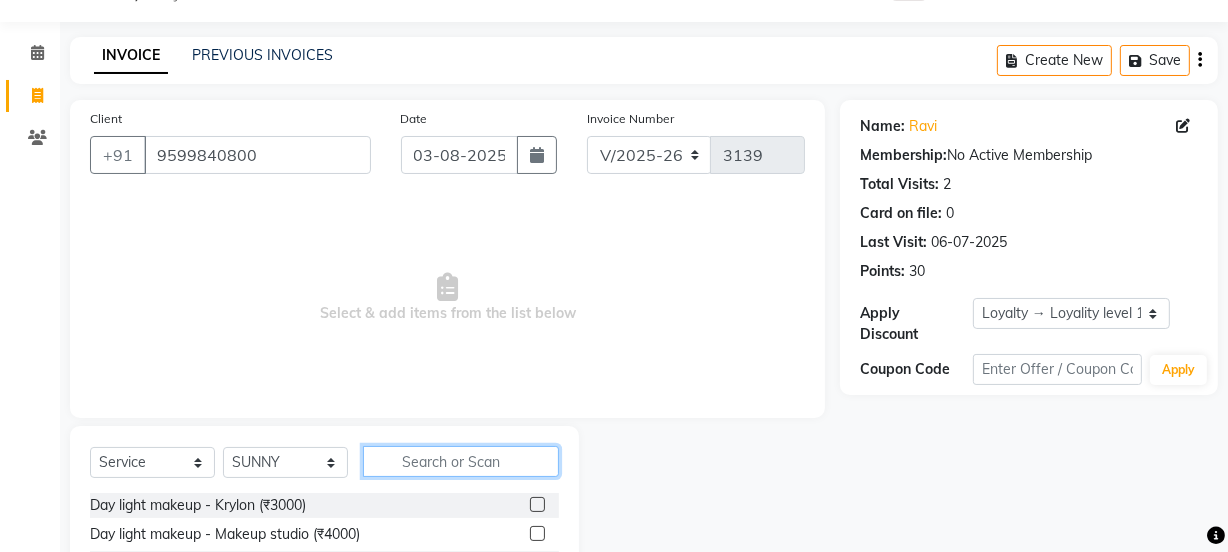 click 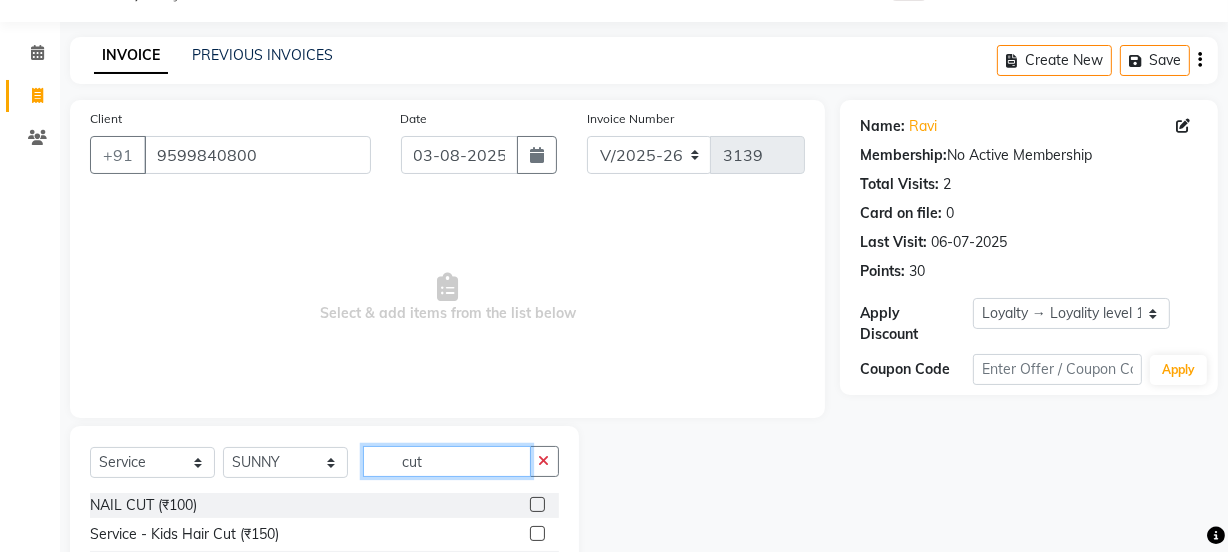 type on "cut" 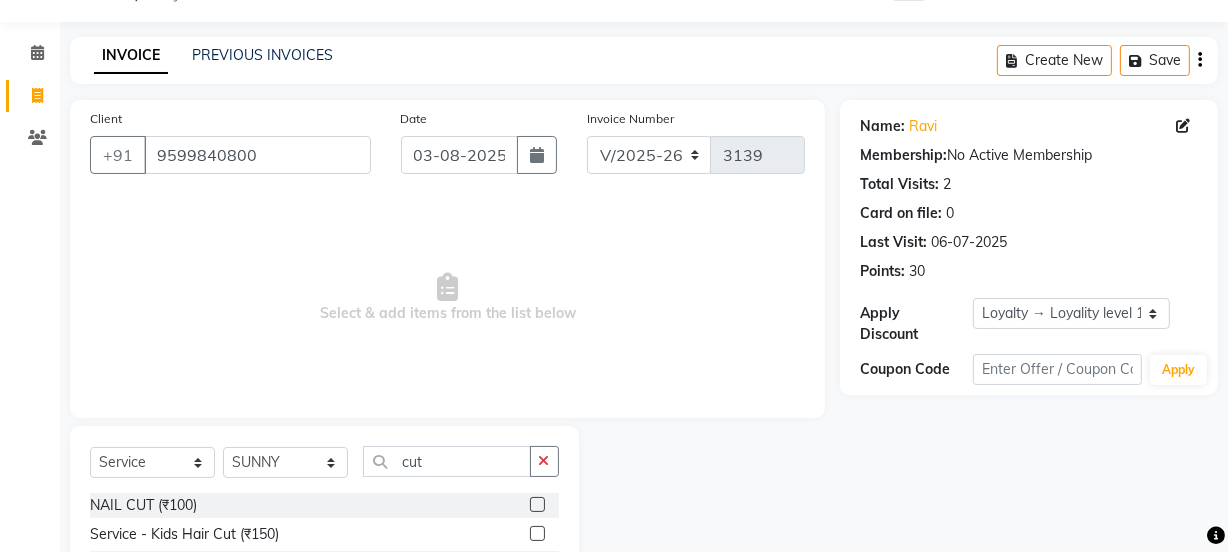 click 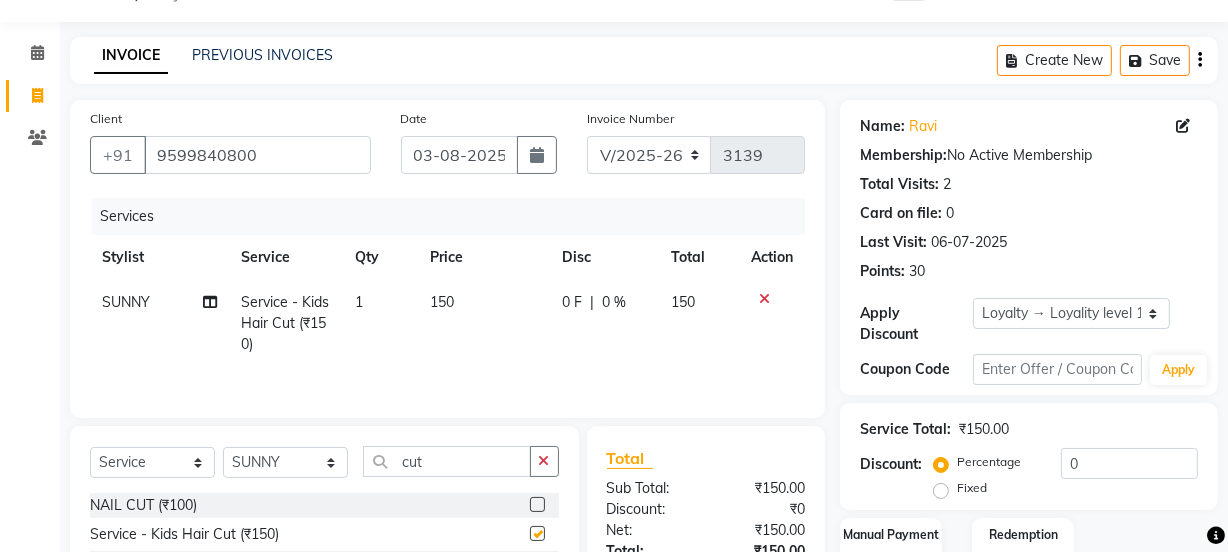 click on "150" 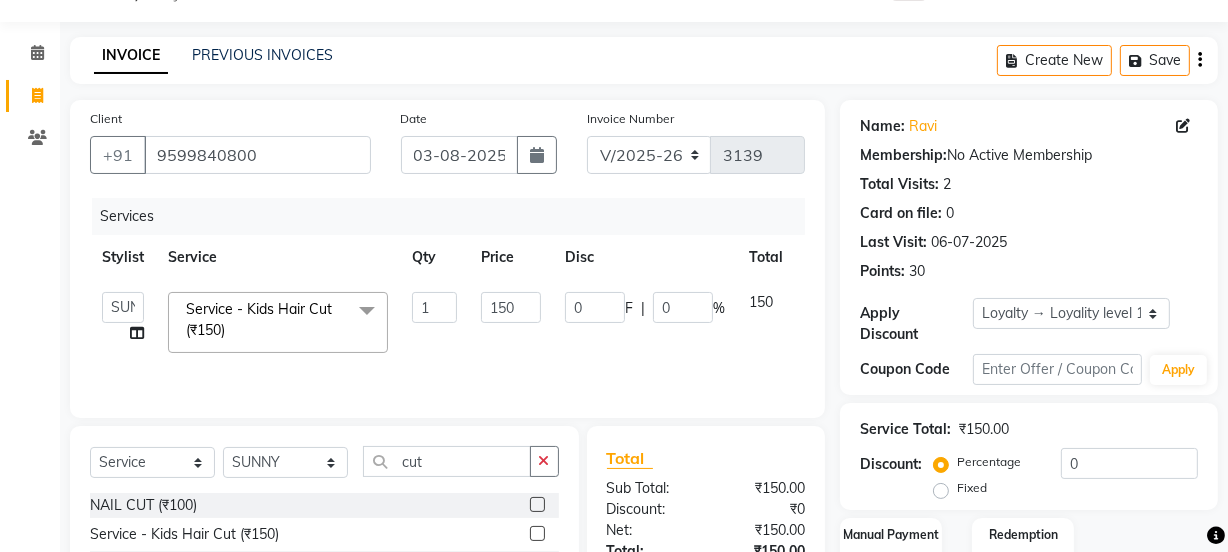 checkbox on "false" 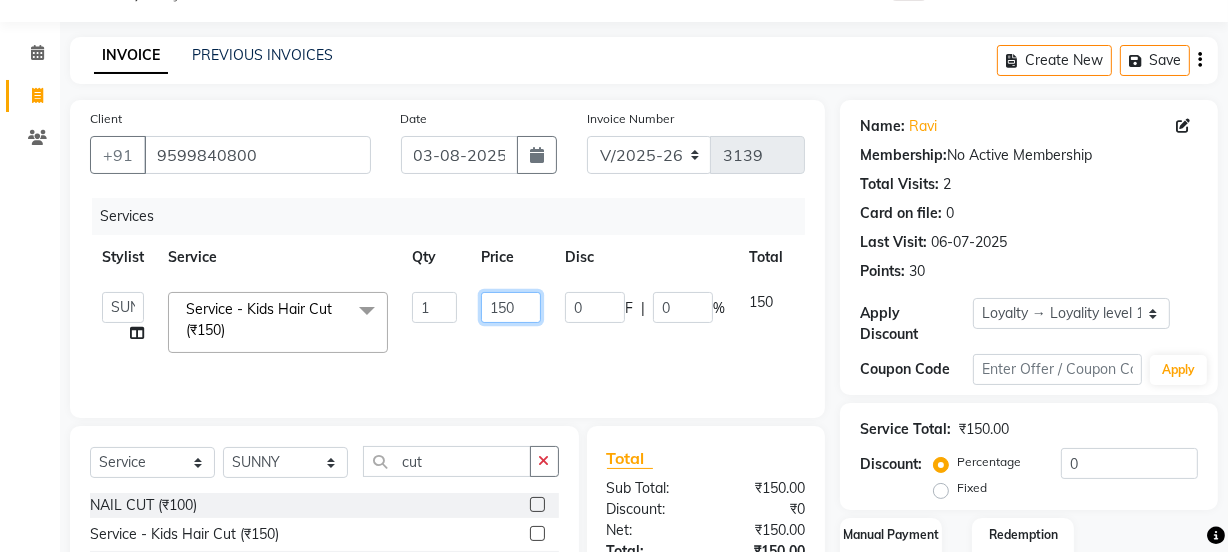 drag, startPoint x: 525, startPoint y: 302, endPoint x: 452, endPoint y: 301, distance: 73.00685 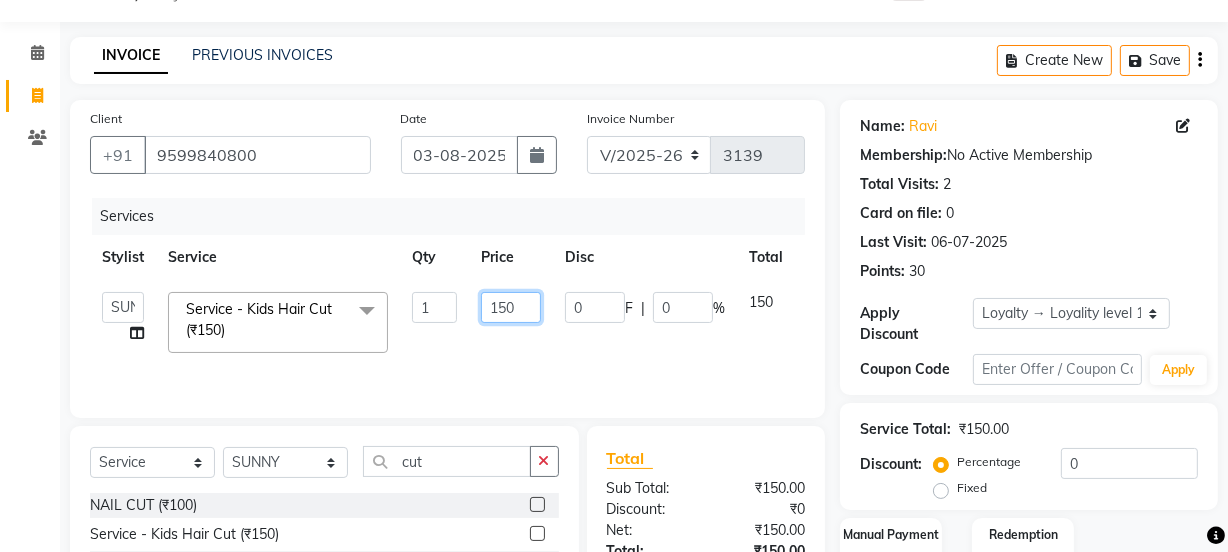 click on "Jyoti kaif Manager Pooja Prachi Raman Raman 2 Reception RIHAN Sameer Shivam simo SUNNY yogita Service - Kids Hair Cut (₹150)  x Day light makeup  - Krylon (₹3000) Day light makeup  - Makeup studio (₹4000) Day light makeup  - Air brush (₹5000) Frount trimming (₹200) NANO (₹6000) Schwarzkopf root touch (₹1200) Full Arms Bleach (₹500) Bubble gum pedicure (₹1200) Wella bleach (₹700) FACE SCRUB (₹200) EYELESH (₹500) KANPEKI (₹3000) TANINO BOTOX (₹7000) BUBBLE GUM MANICURE (₹1500) TMT MASK (₹8001) MOROCCO SEREM (₹1800) LOREAL GLOBLE COLOUR (₹3000) BACK RICA WAX (₹600) NAIL CUT (₹100) PROTIN SPA G (₹1500) FOOT MASSAGE (₹300) STOMACH WAX (₹200) BACK TRIMMING (₹150) TWACHA FACIAL (₹1500) MACADAMIA SPA (₹3000) FULL BODY TRIMMING (₹100) THREADING MALE (₹100) BLUETOX (₹6000) lower lips (₹30) NOSE WAX (₹50) CHIN WAX (₹50) UNDER ARMS TRIMMING (₹50) ELBOWS (₹100) MENHDI APPLICATION (₹300) FROUNT BLEACH (₹400) pack (₹200) 1" 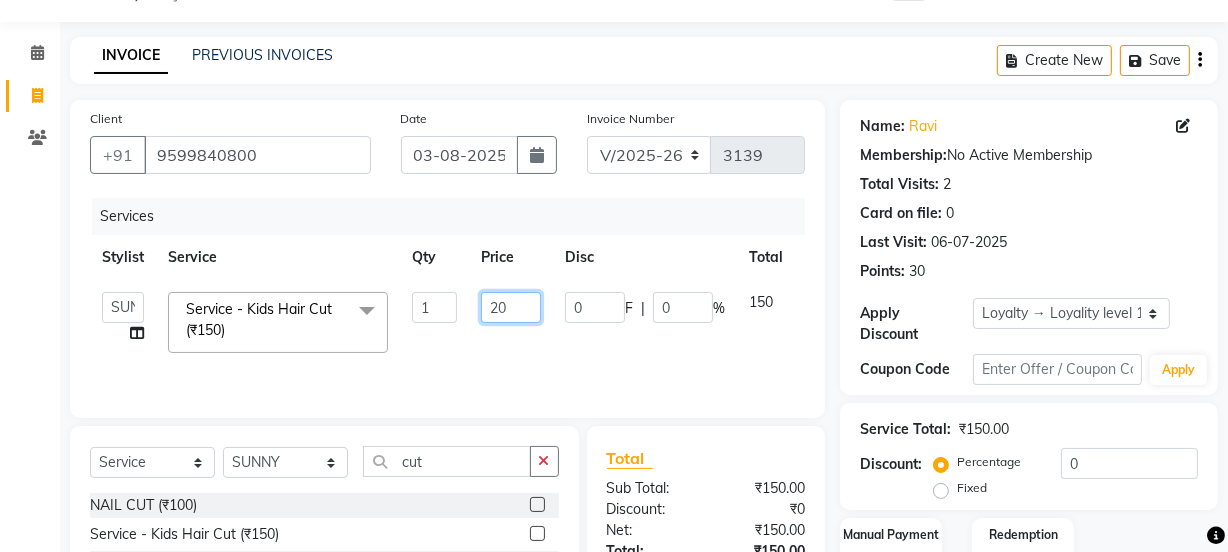 type on "200" 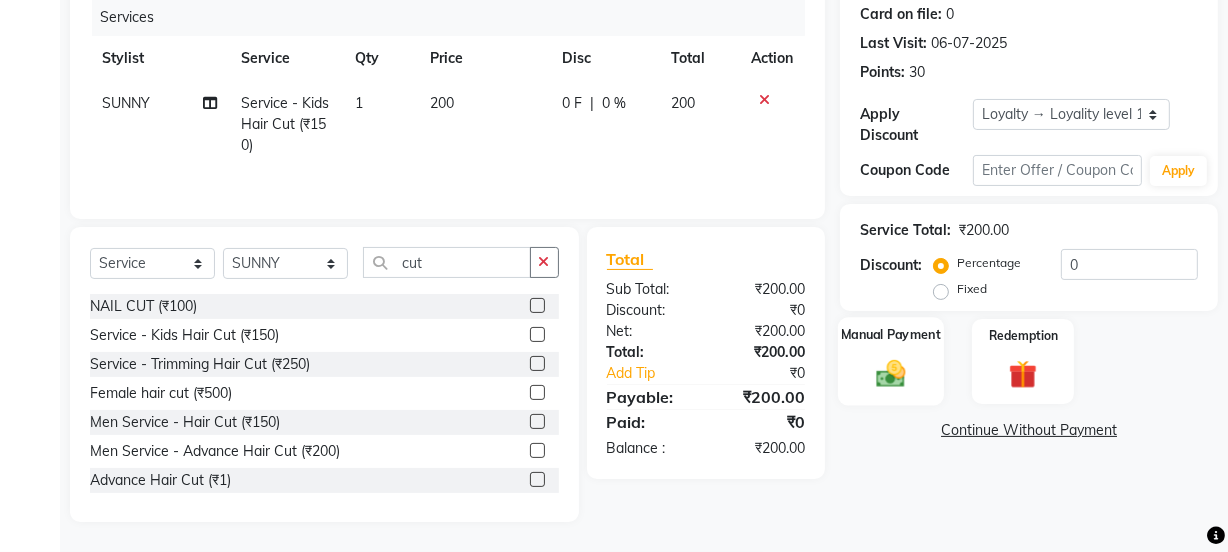click 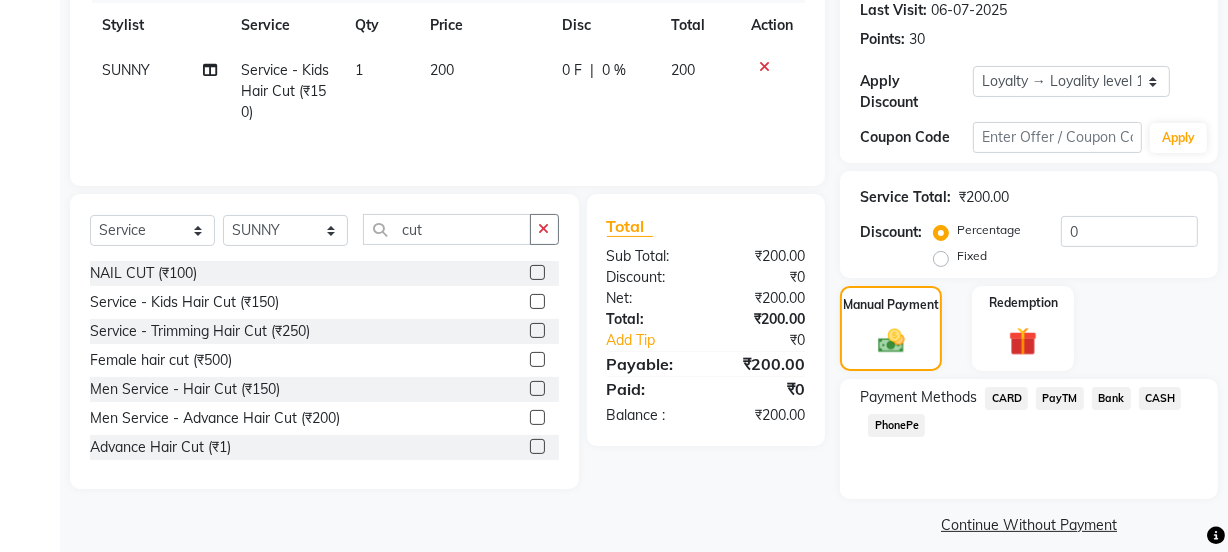 scroll, scrollTop: 300, scrollLeft: 0, axis: vertical 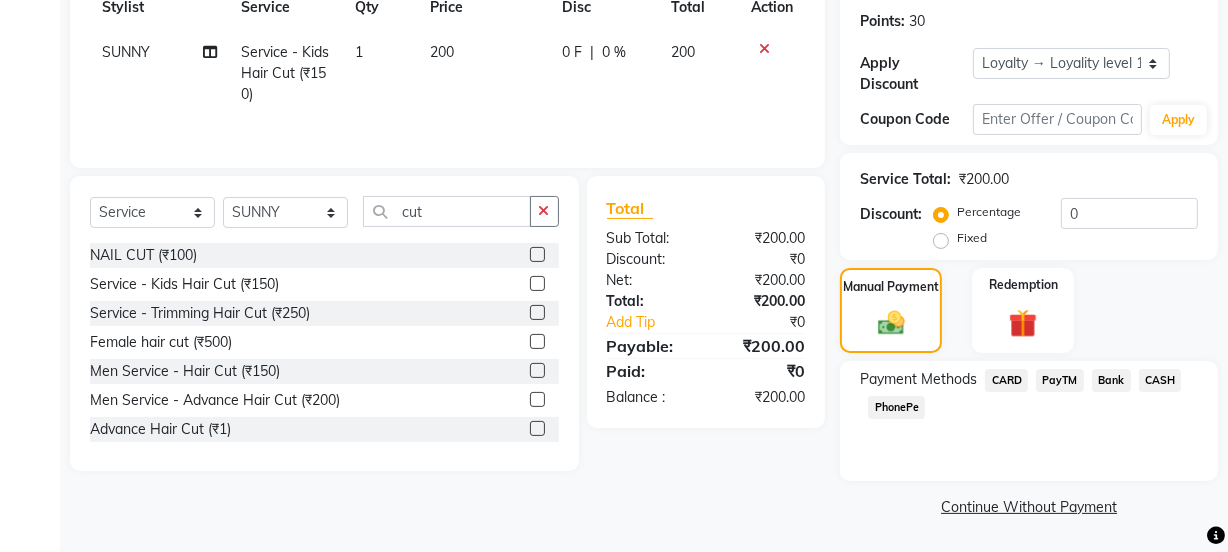 click on "PayTM" 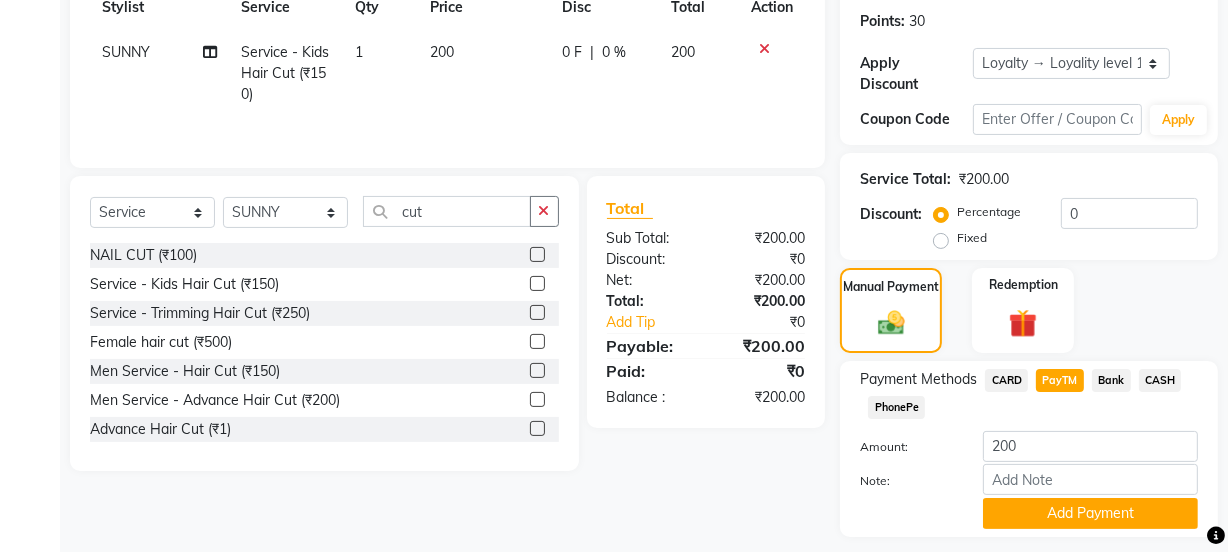scroll, scrollTop: 356, scrollLeft: 0, axis: vertical 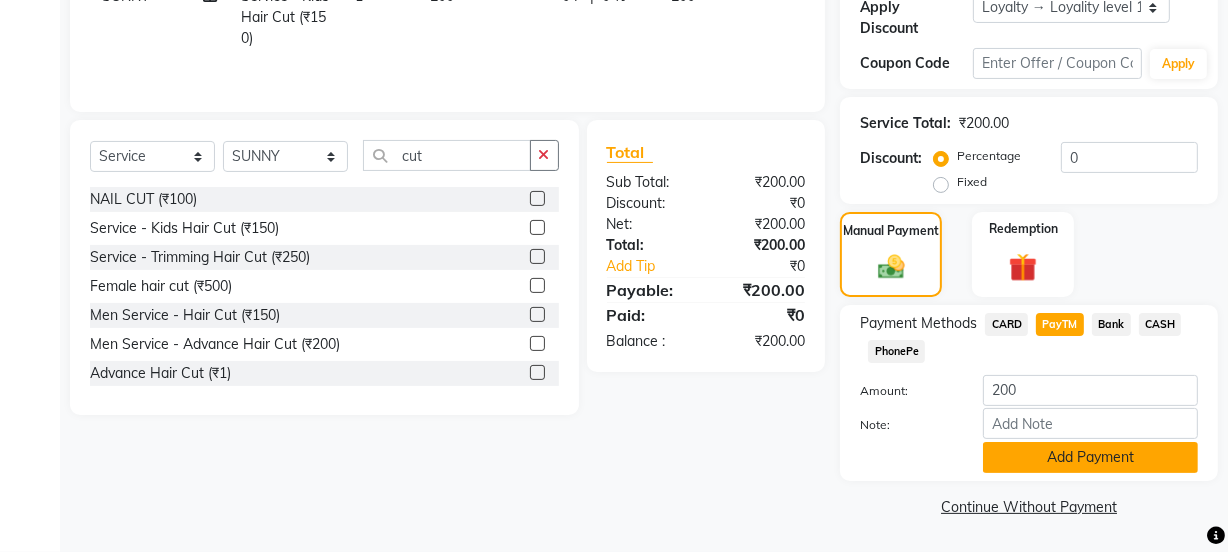 click on "Note:" 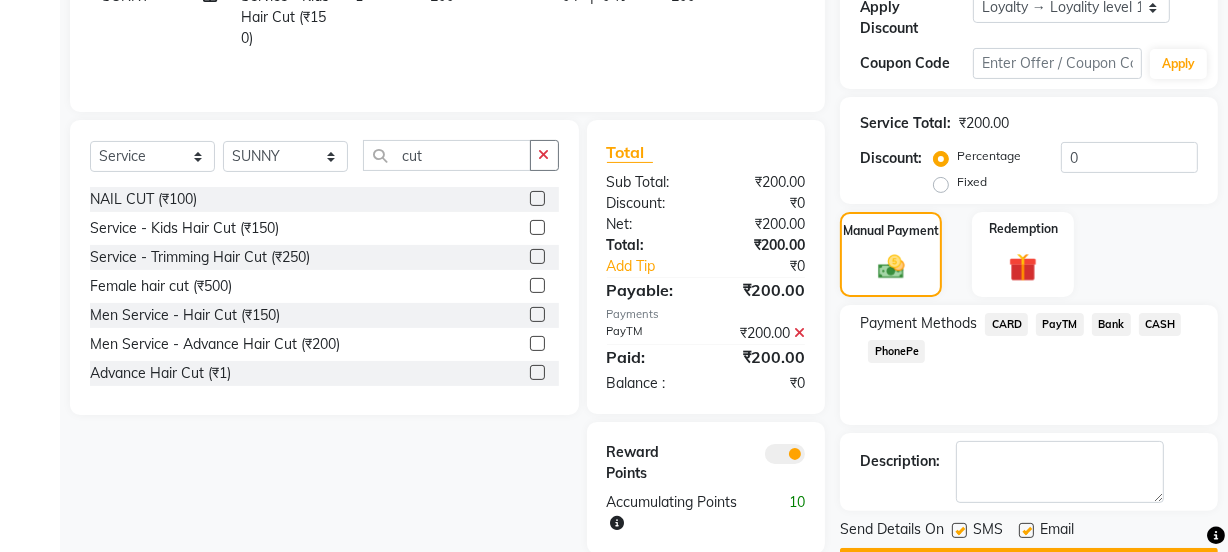 scroll, scrollTop: 412, scrollLeft: 0, axis: vertical 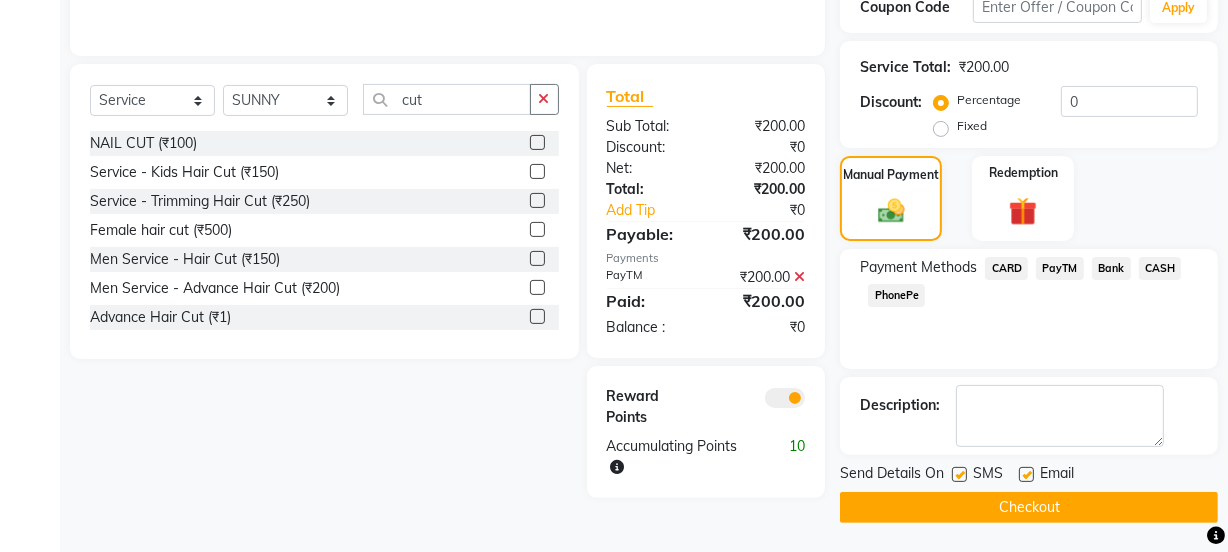 click 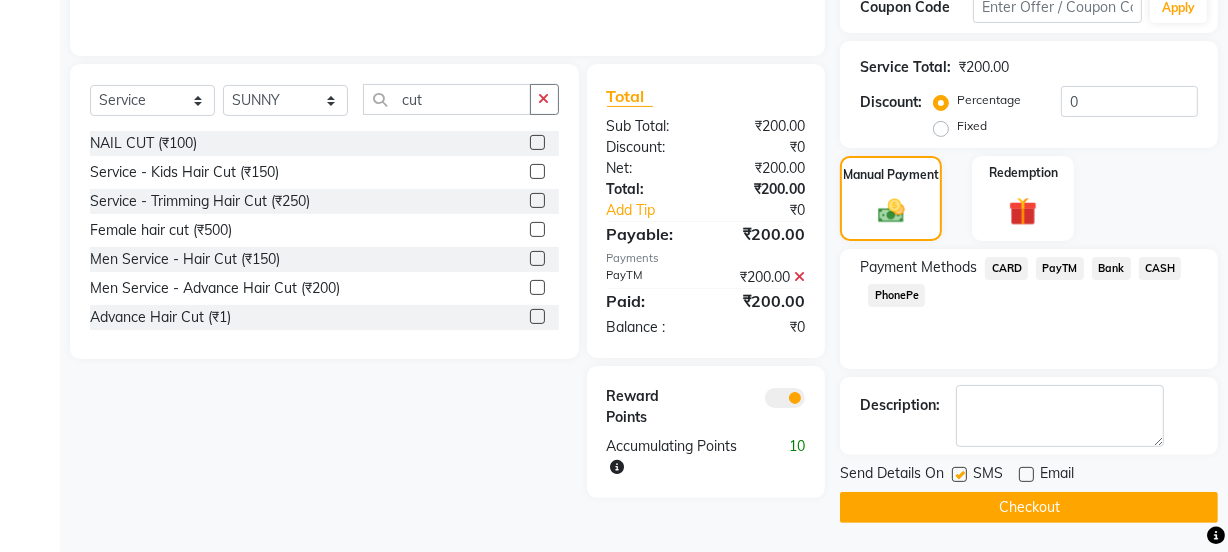 click 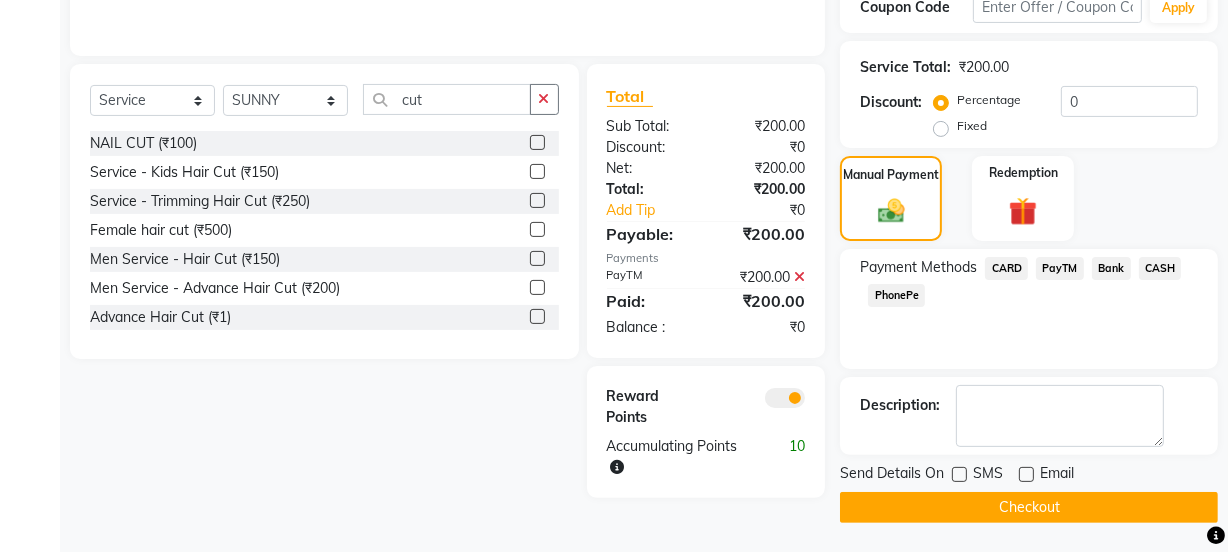 click on "Checkout" 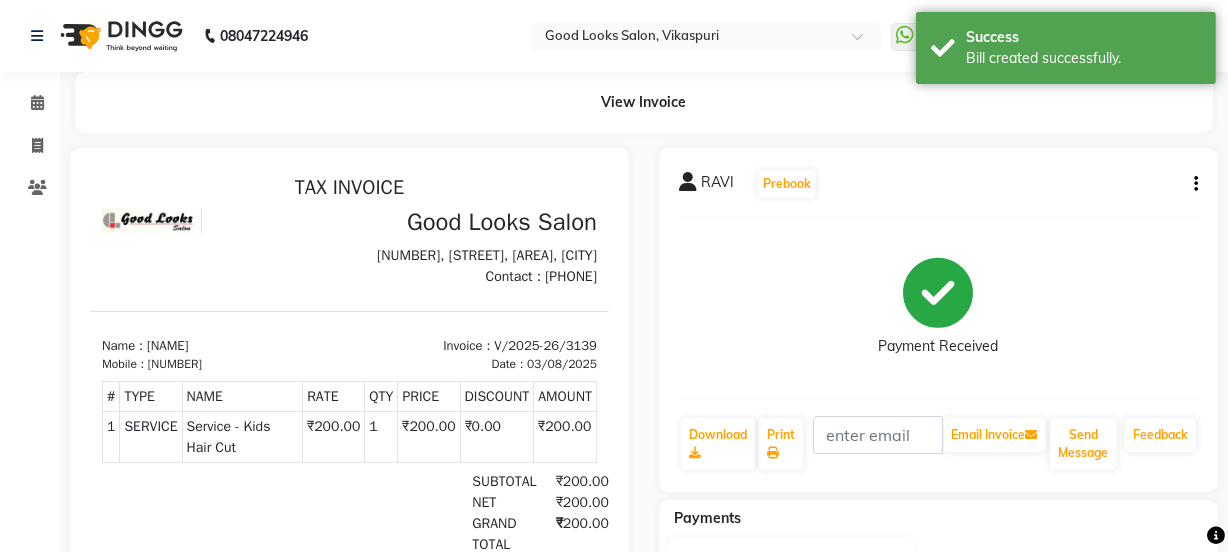 scroll, scrollTop: 0, scrollLeft: 0, axis: both 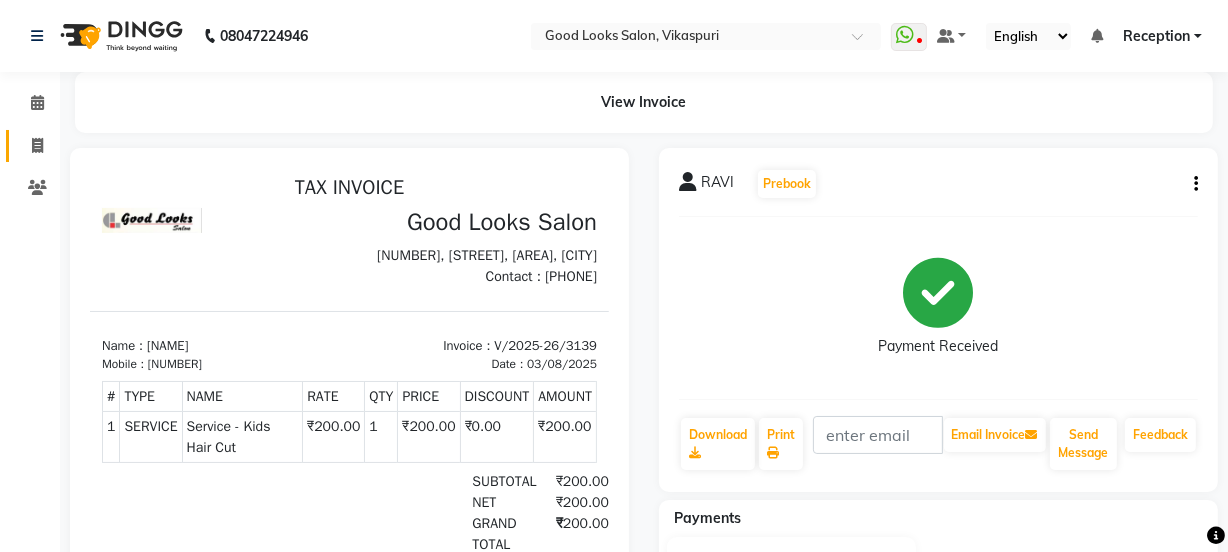 click 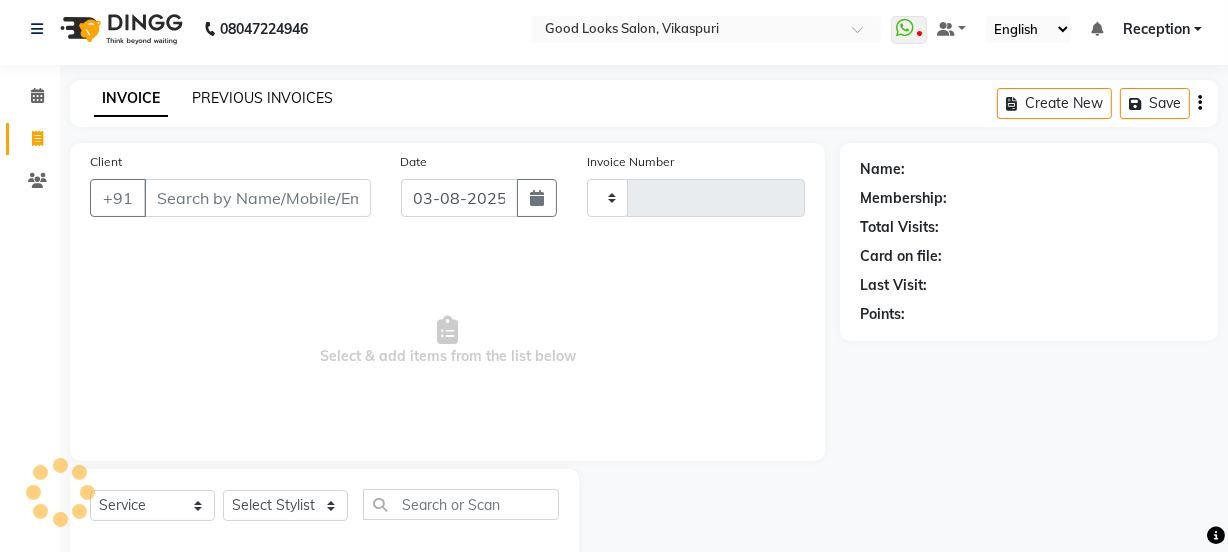 scroll, scrollTop: 50, scrollLeft: 0, axis: vertical 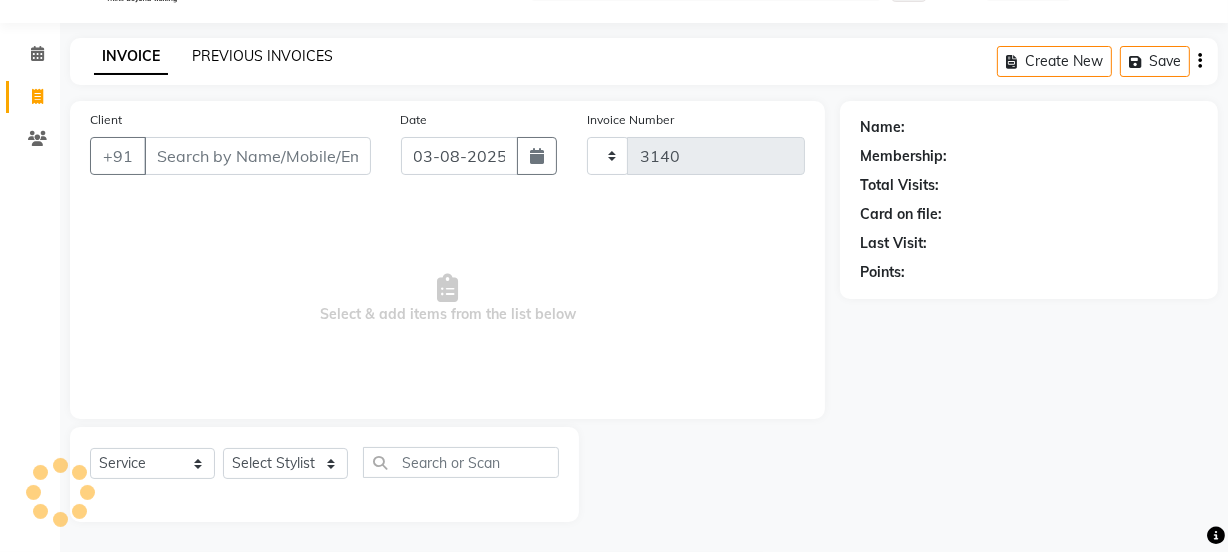 click on "PREVIOUS INVOICES" 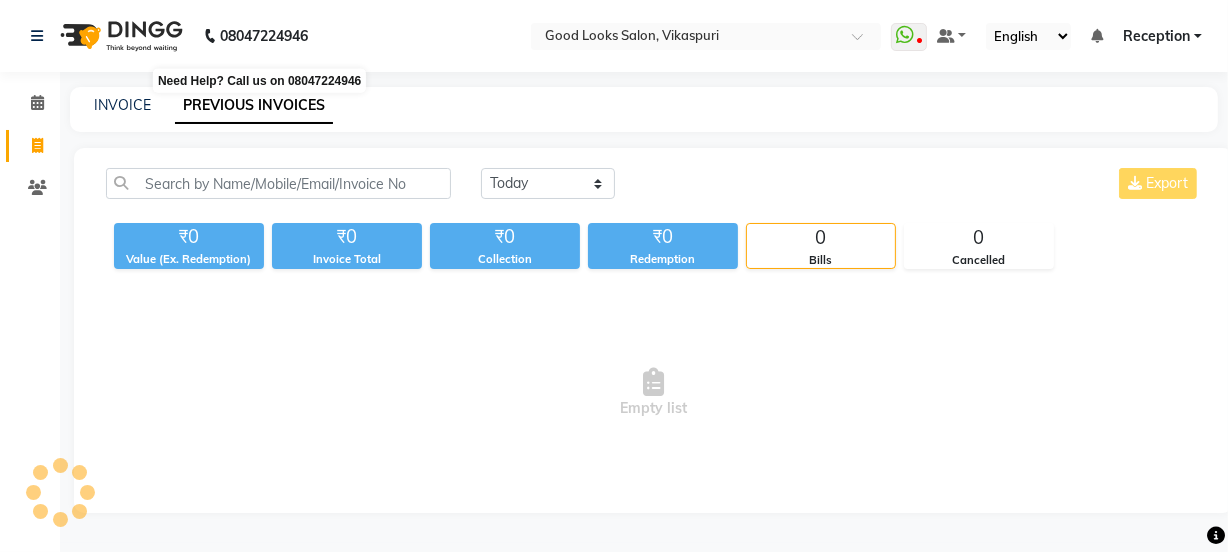 scroll, scrollTop: 0, scrollLeft: 0, axis: both 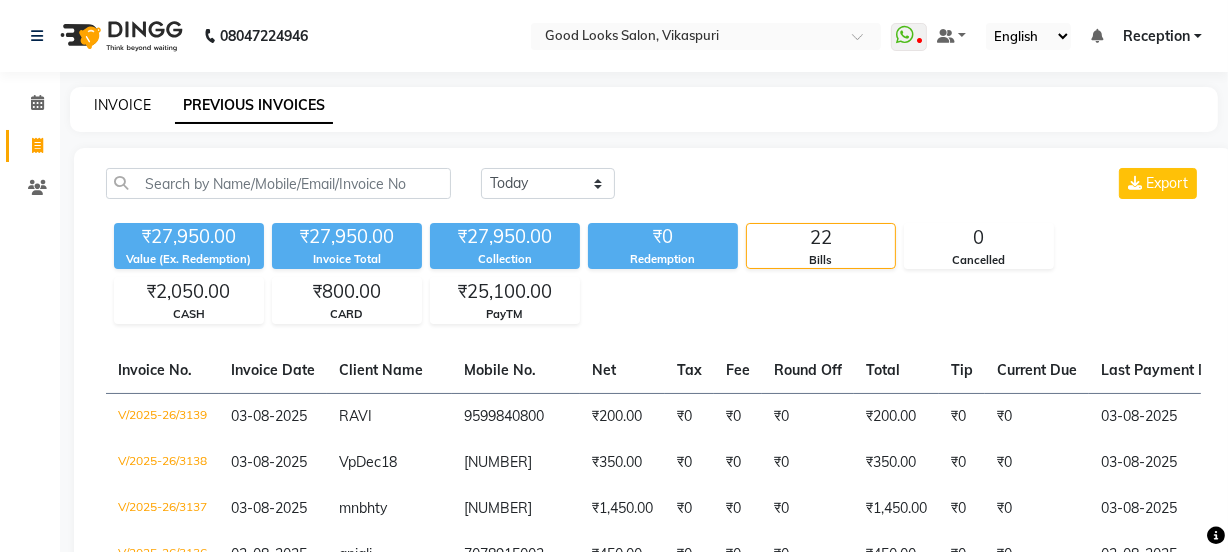 click on "INVOICE" 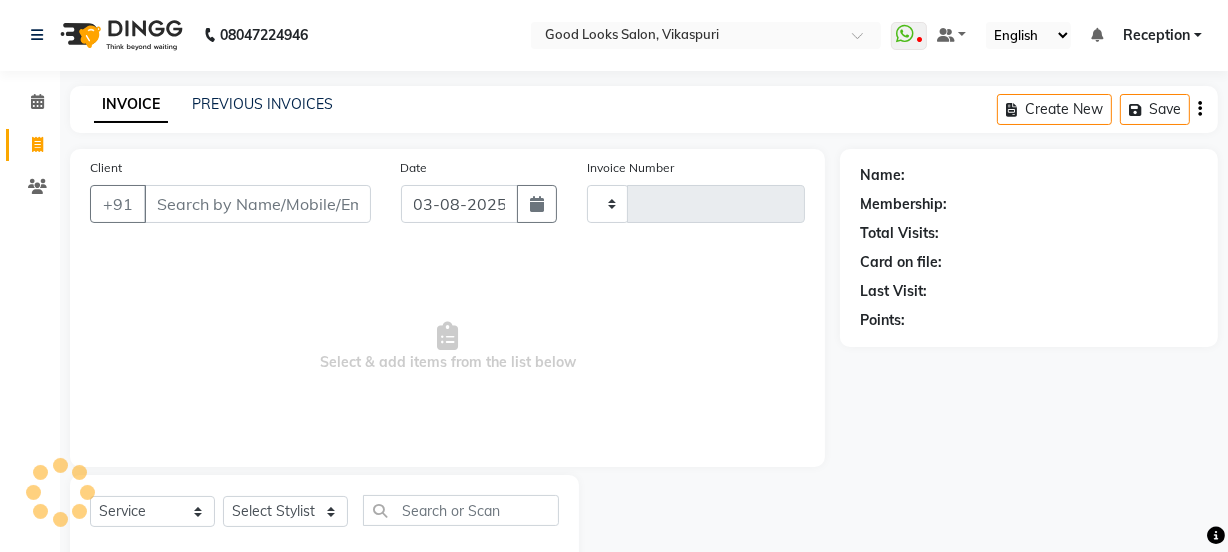 type on "3140" 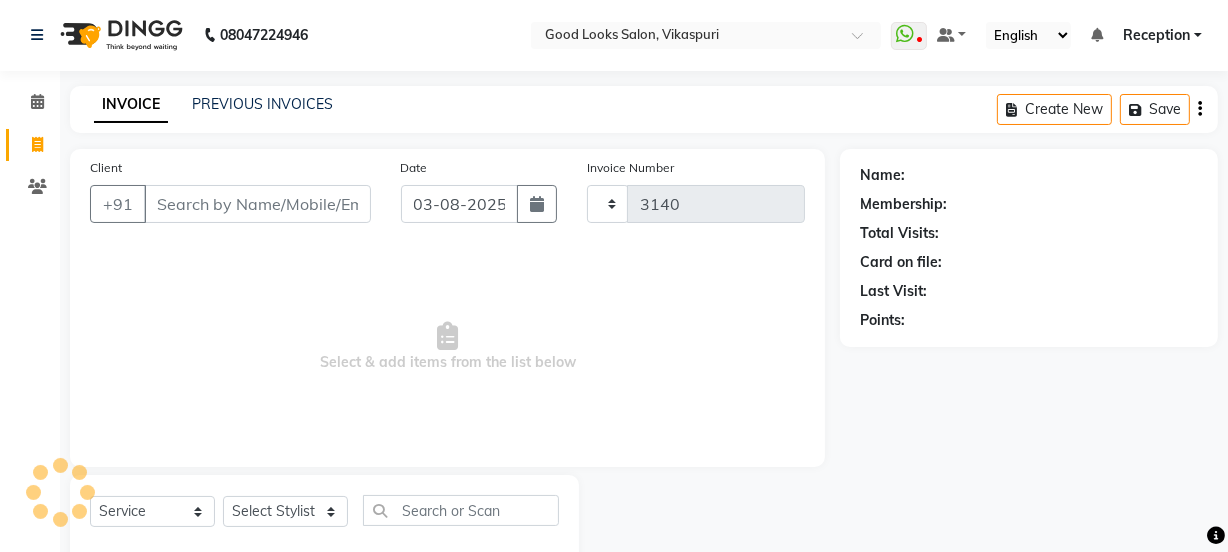 scroll, scrollTop: 50, scrollLeft: 0, axis: vertical 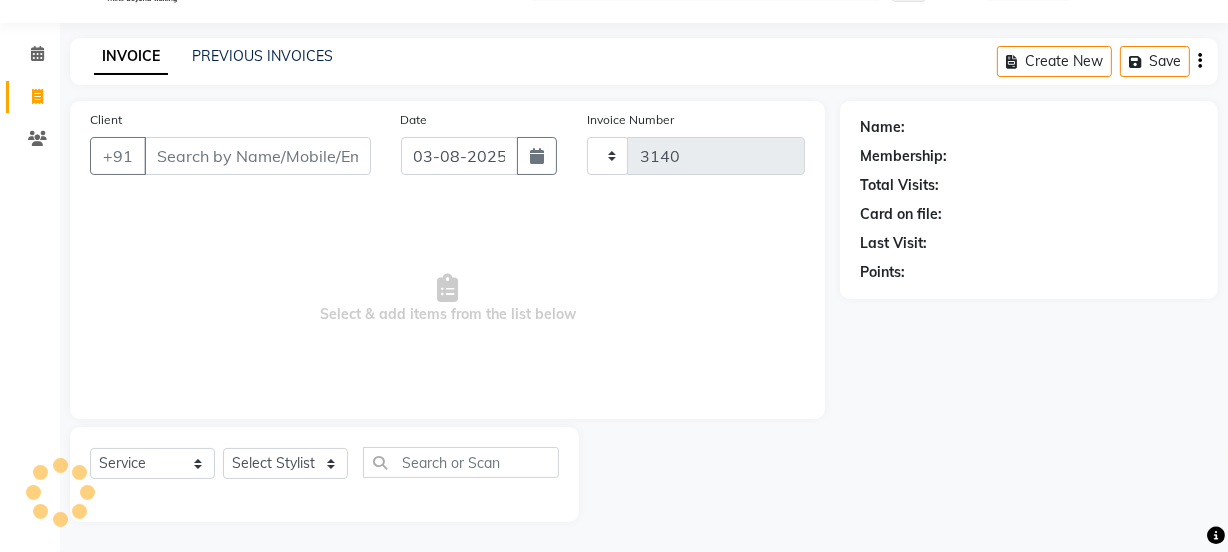 select on "4230" 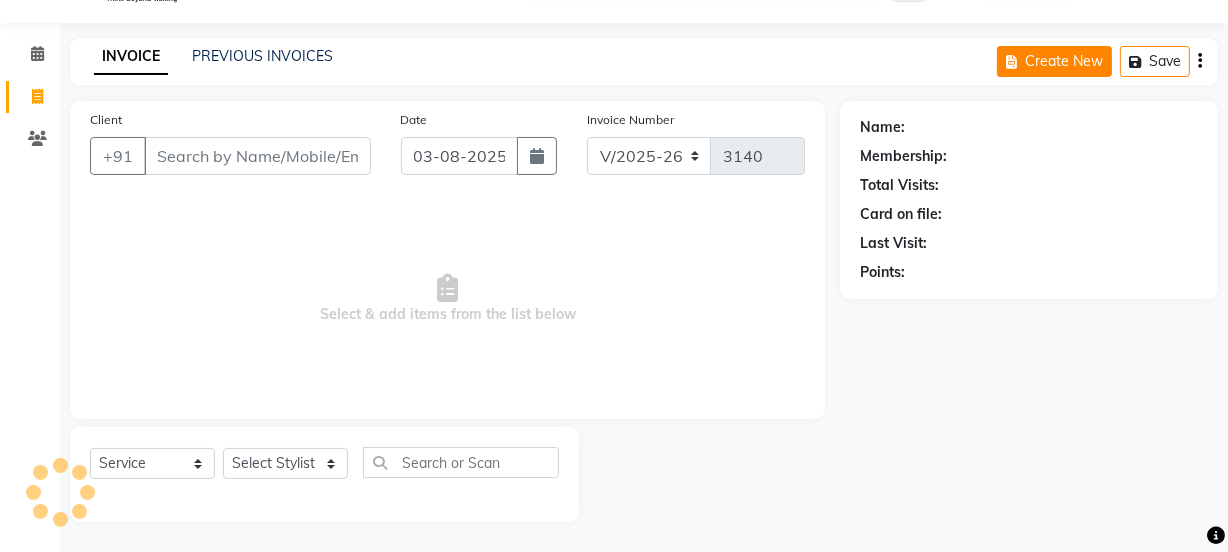 click on "Create New" 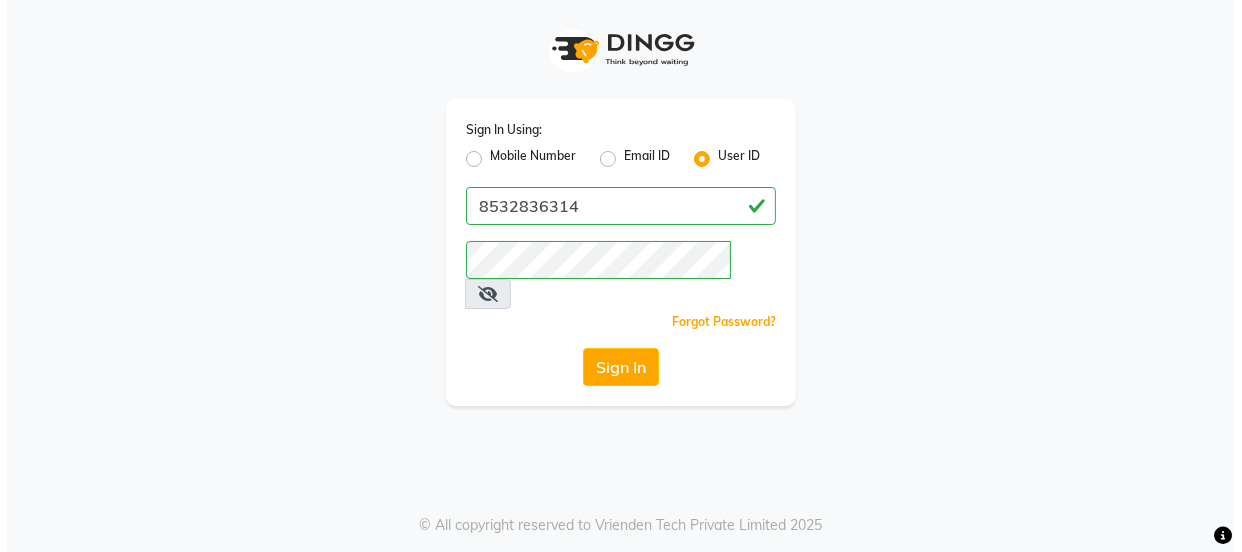 scroll, scrollTop: 0, scrollLeft: 0, axis: both 